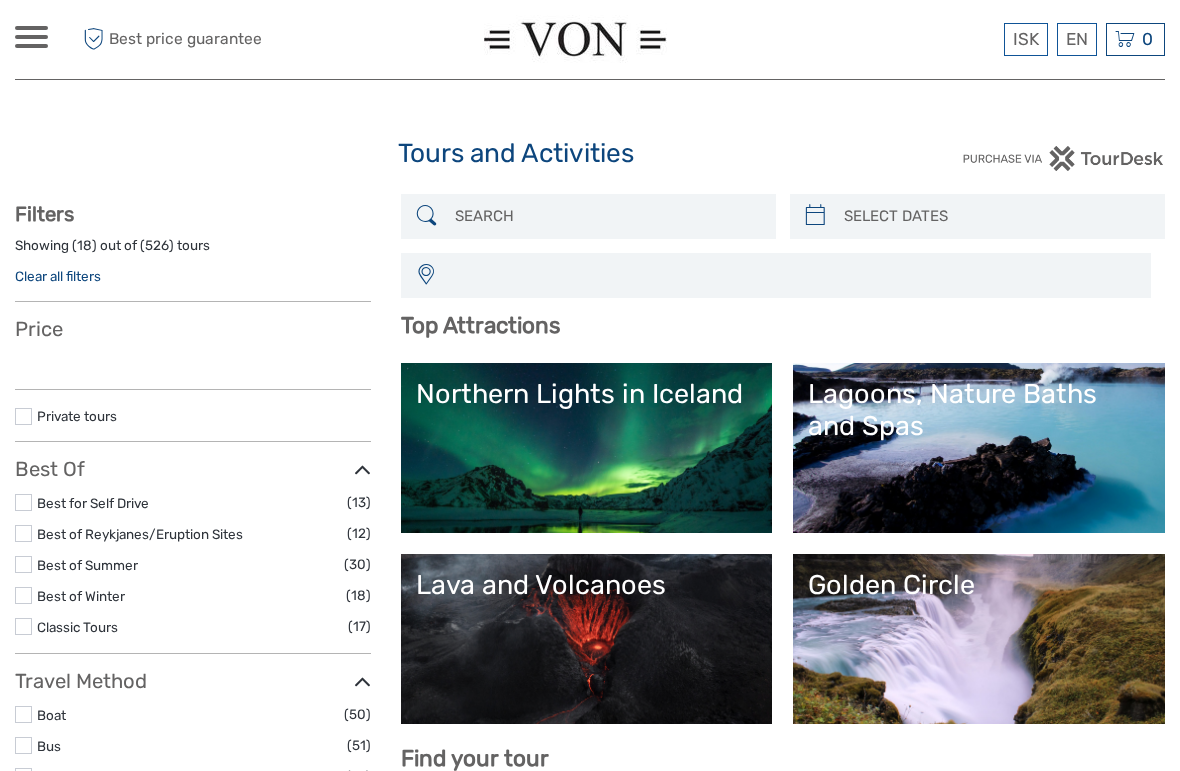 select 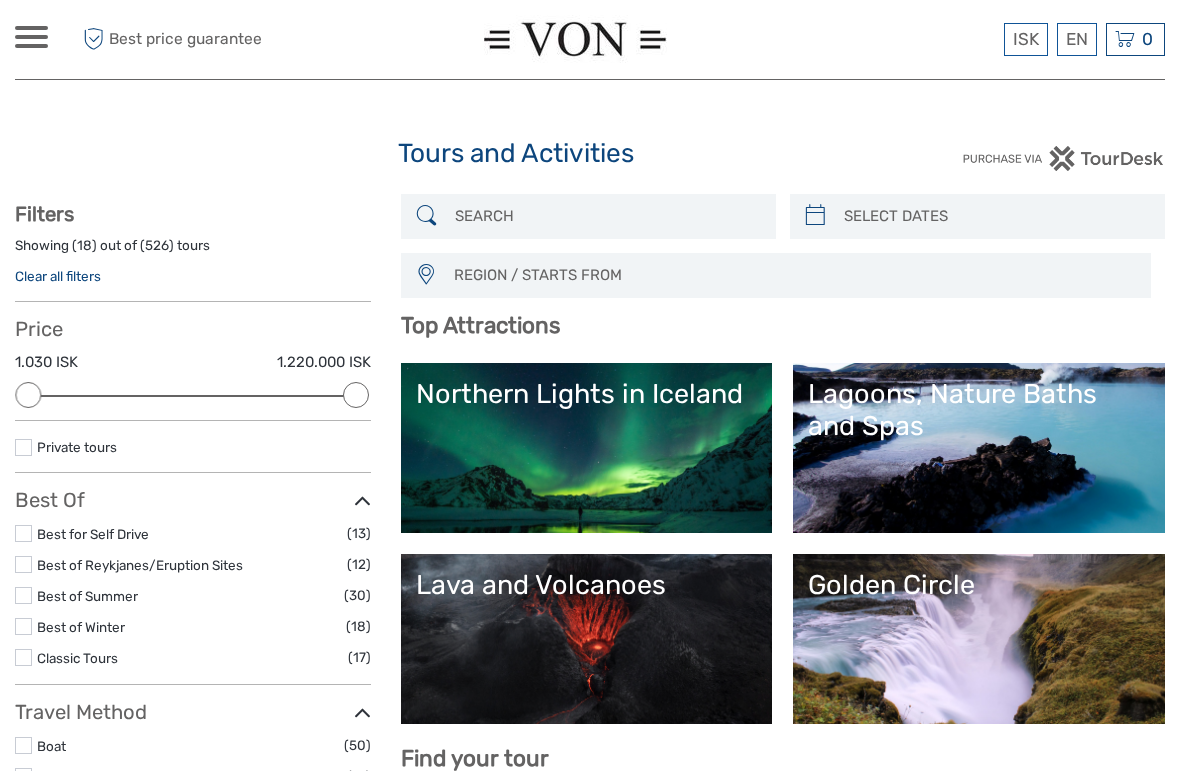 scroll, scrollTop: 0, scrollLeft: 0, axis: both 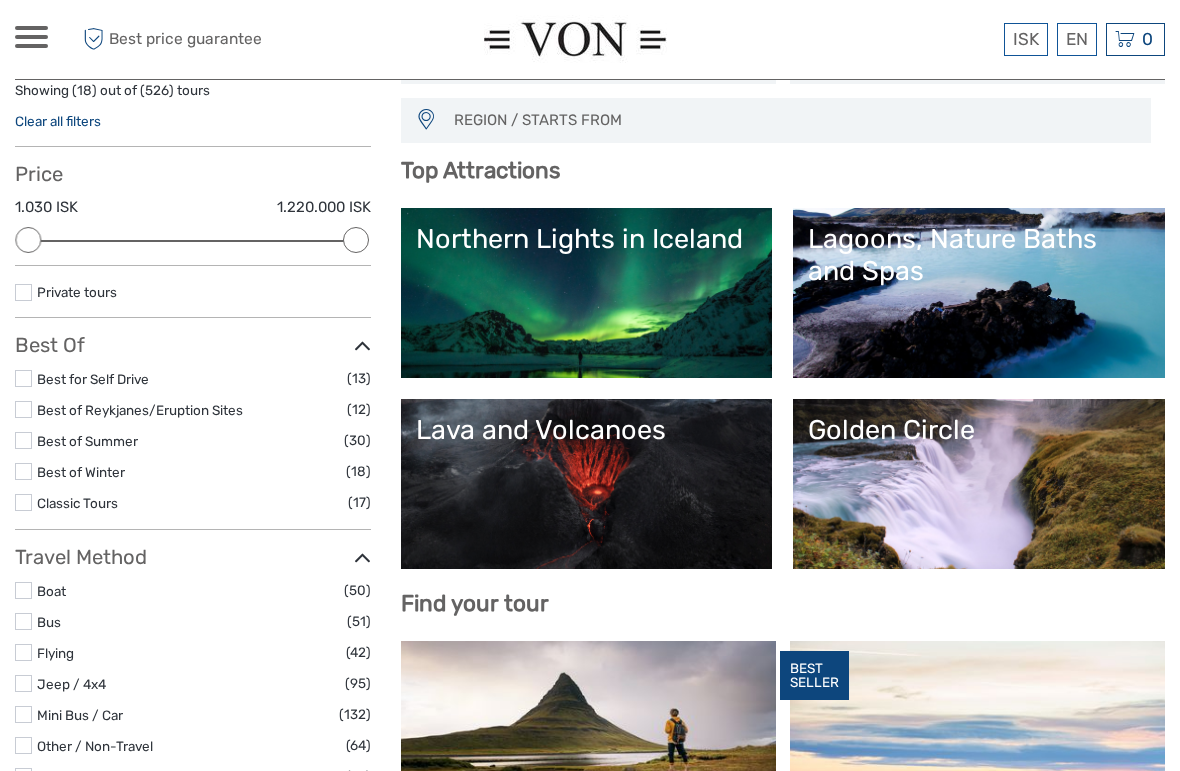 click on "Lagoons, Nature Baths and Spas" at bounding box center (979, 255) 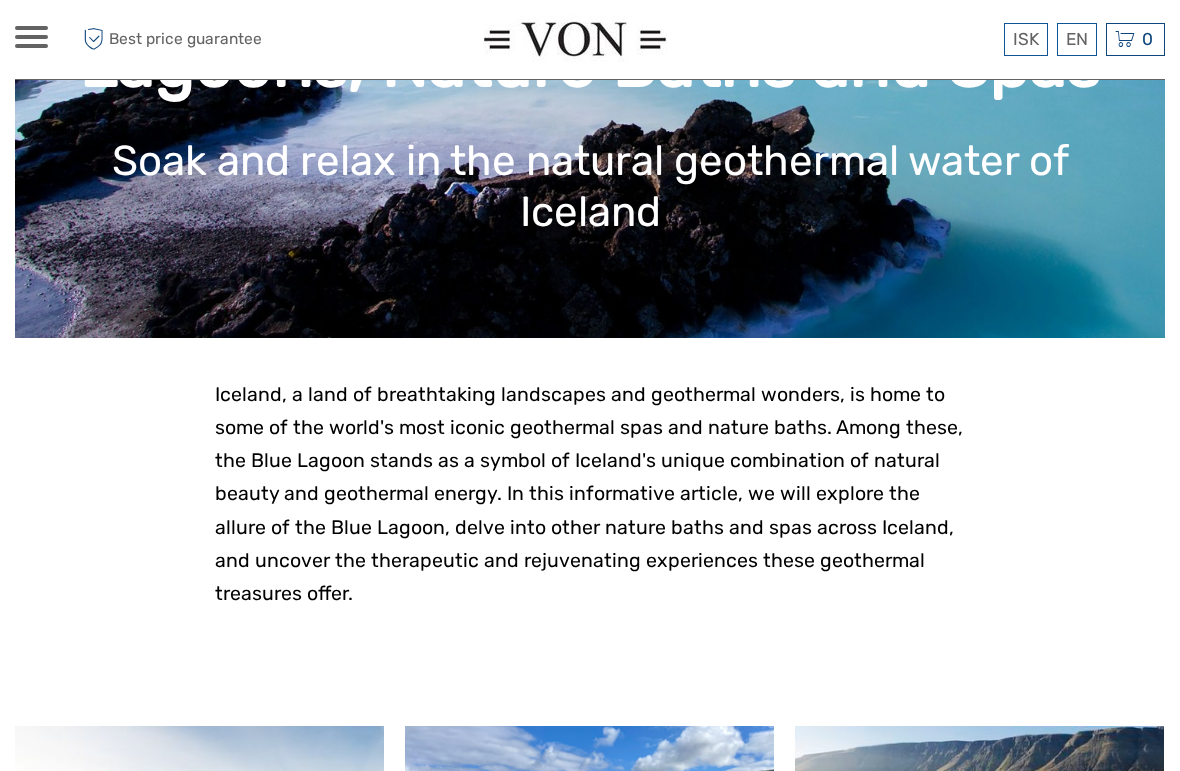 scroll, scrollTop: 248, scrollLeft: 0, axis: vertical 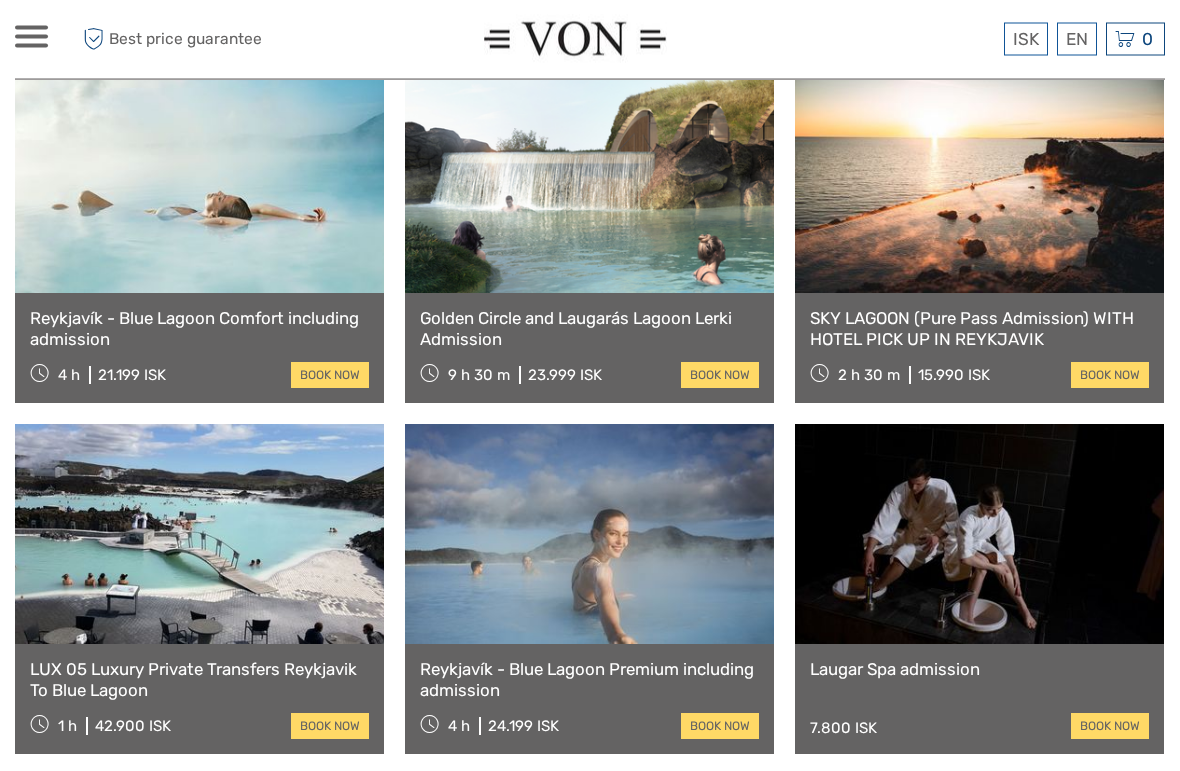 click on "SKY LAGOON (Pure Pass Admission) WITH HOTEL PICK UP IN REYKJAVIK" at bounding box center [979, 329] 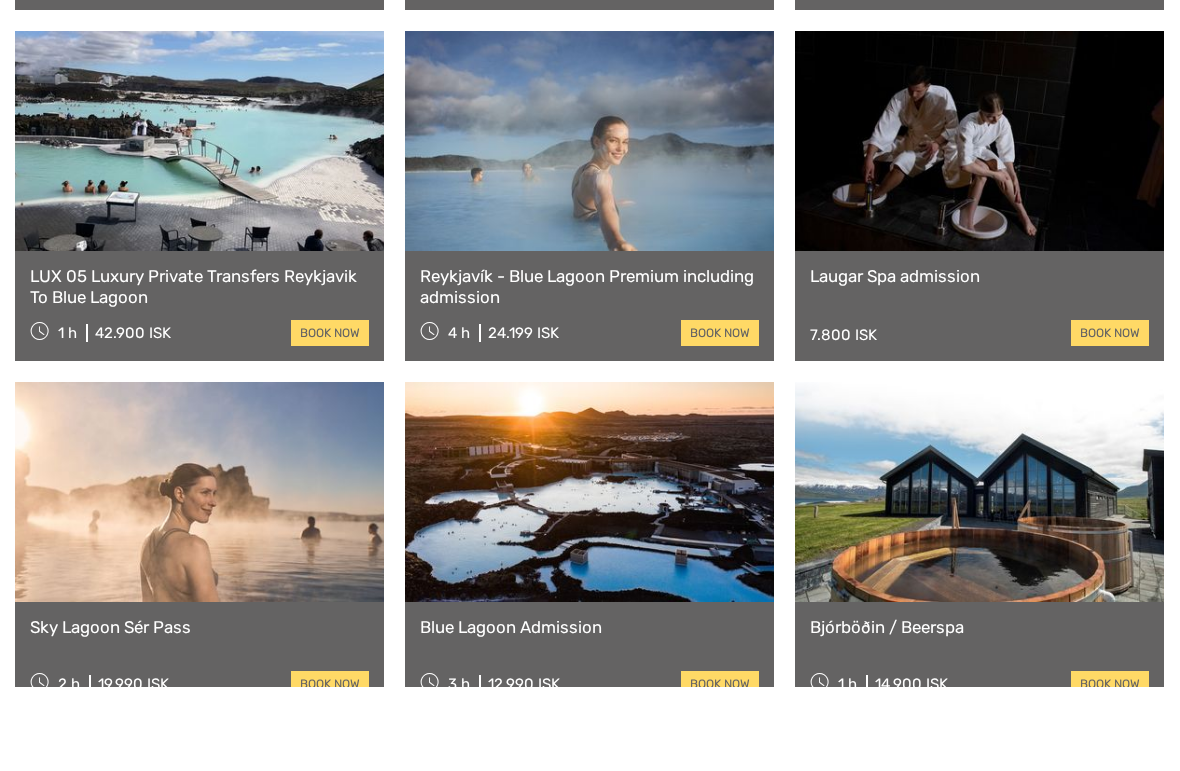 scroll, scrollTop: 1668, scrollLeft: 0, axis: vertical 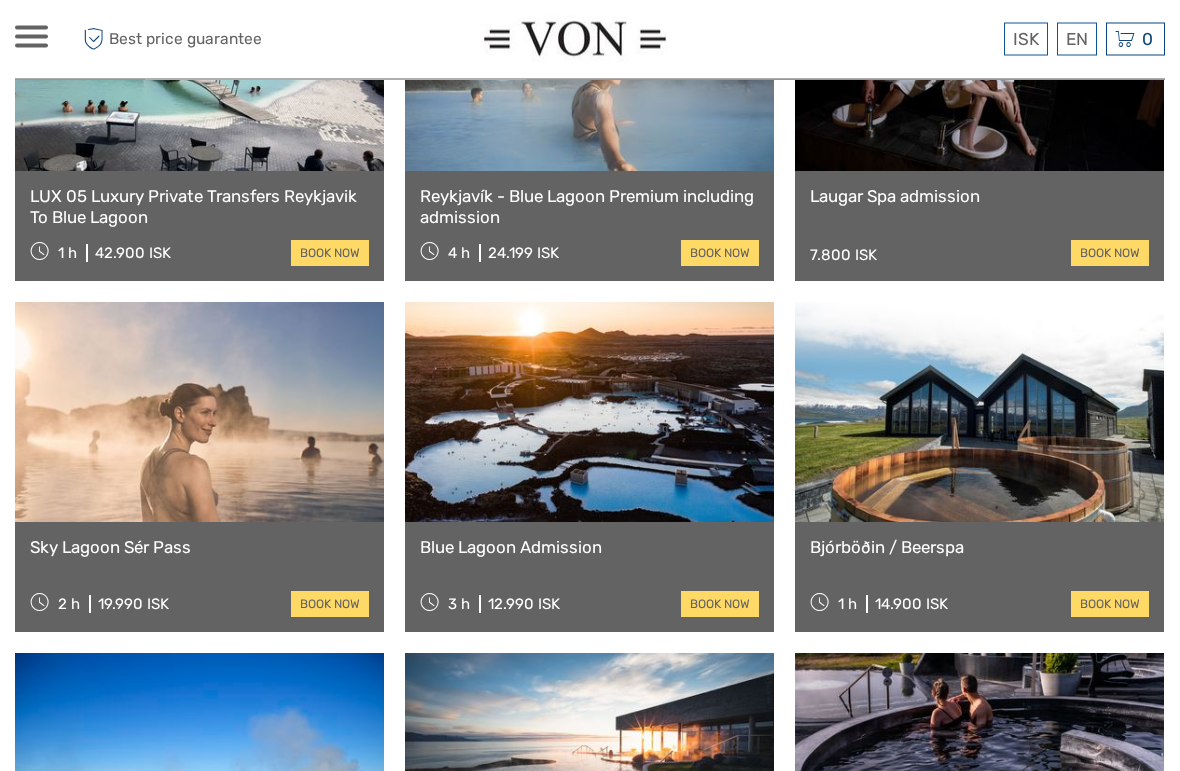 click on "book now" at bounding box center [330, 605] 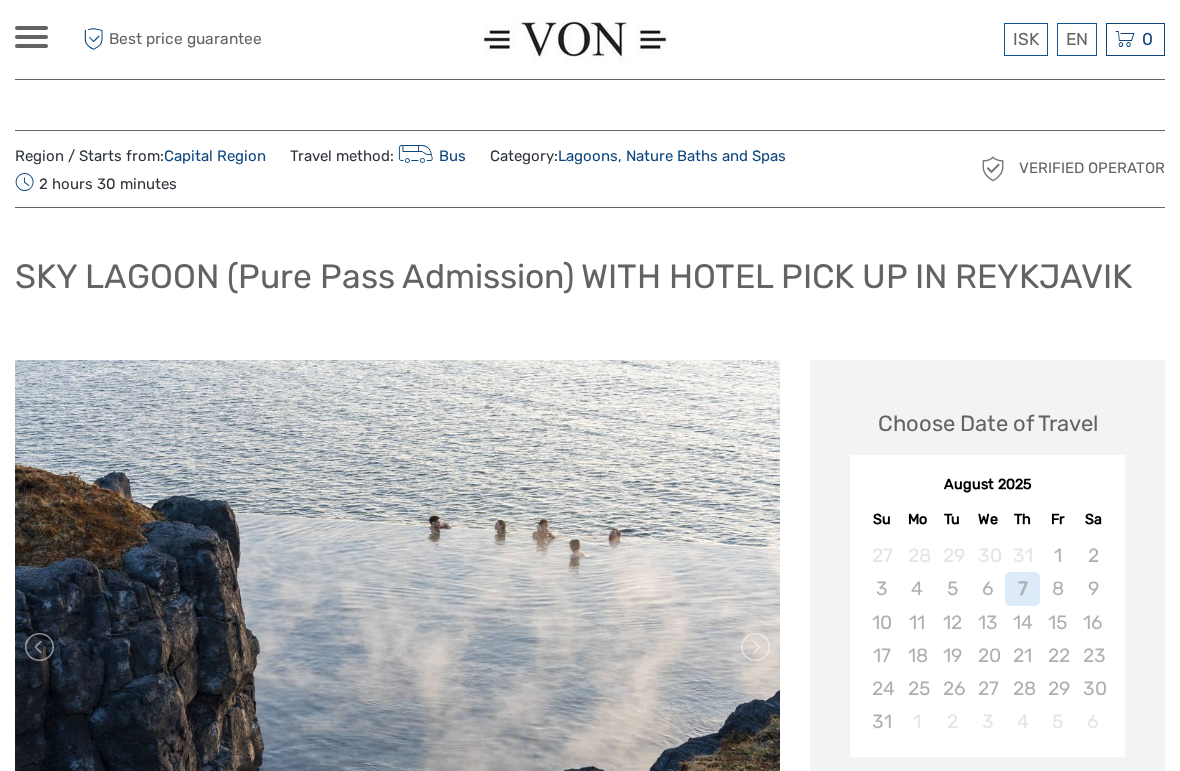 scroll, scrollTop: 0, scrollLeft: 0, axis: both 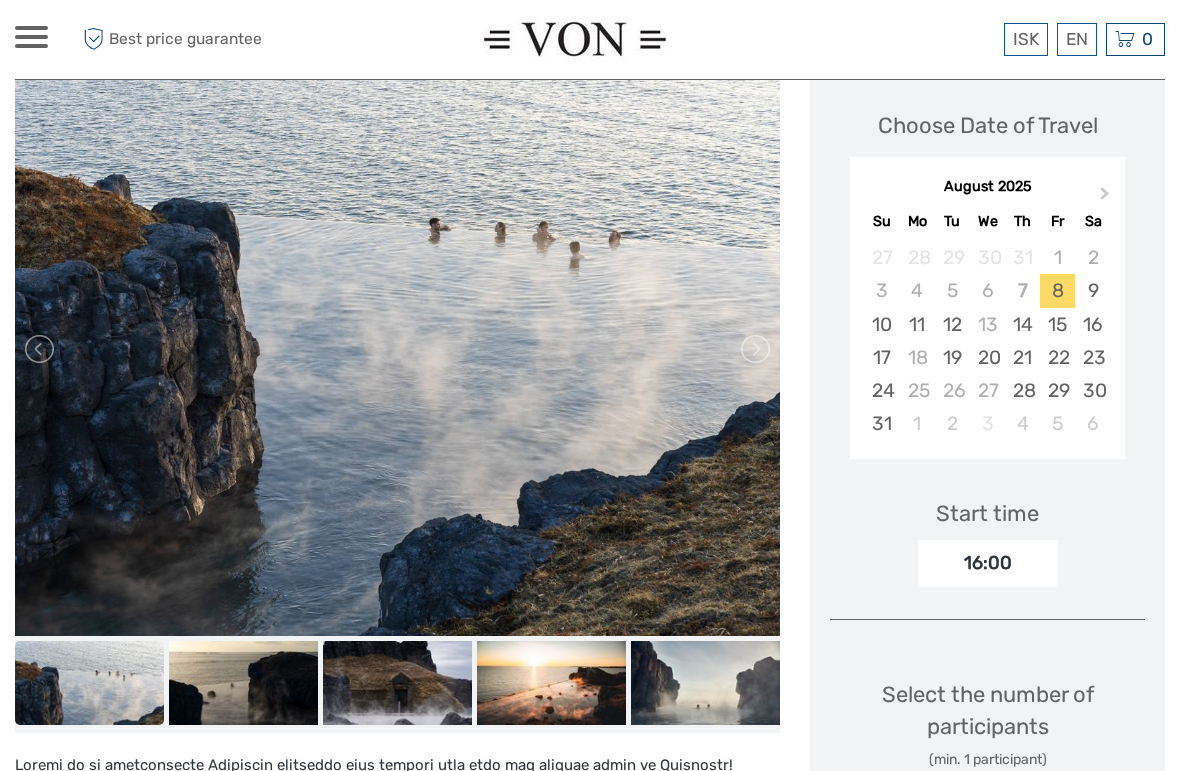 click on "25" at bounding box center [917, 390] 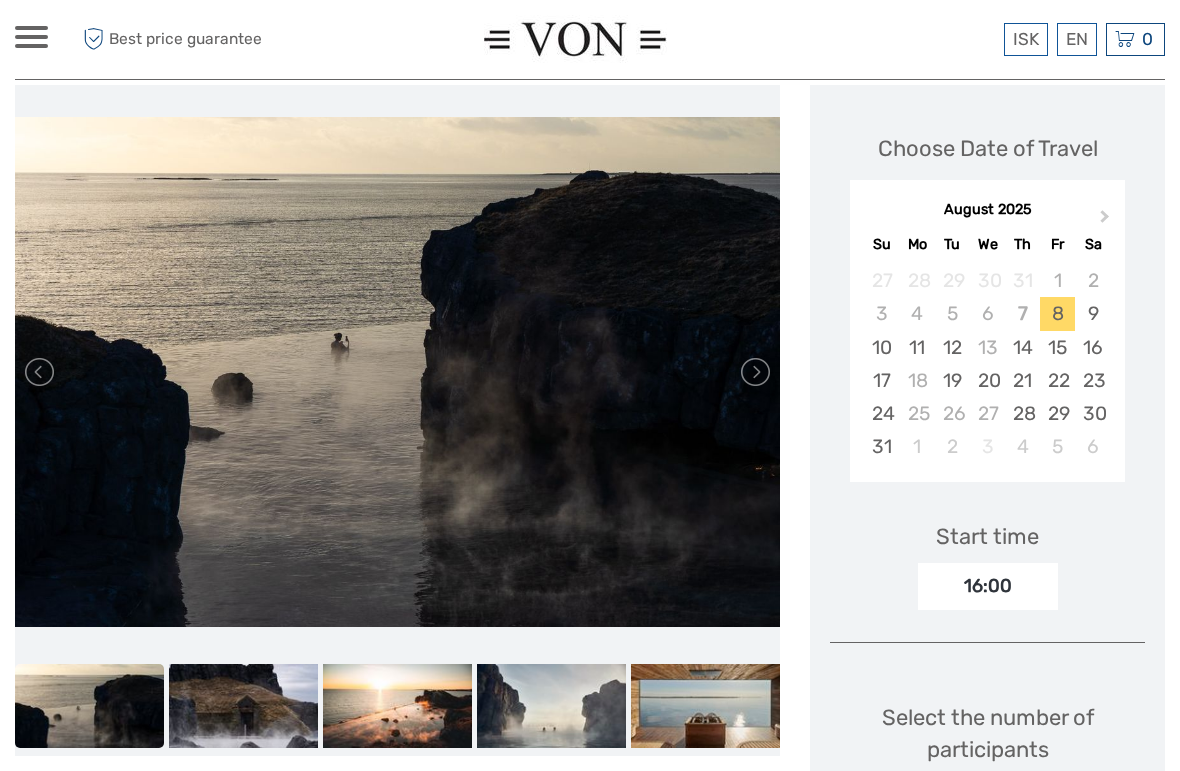 scroll, scrollTop: 269, scrollLeft: 0, axis: vertical 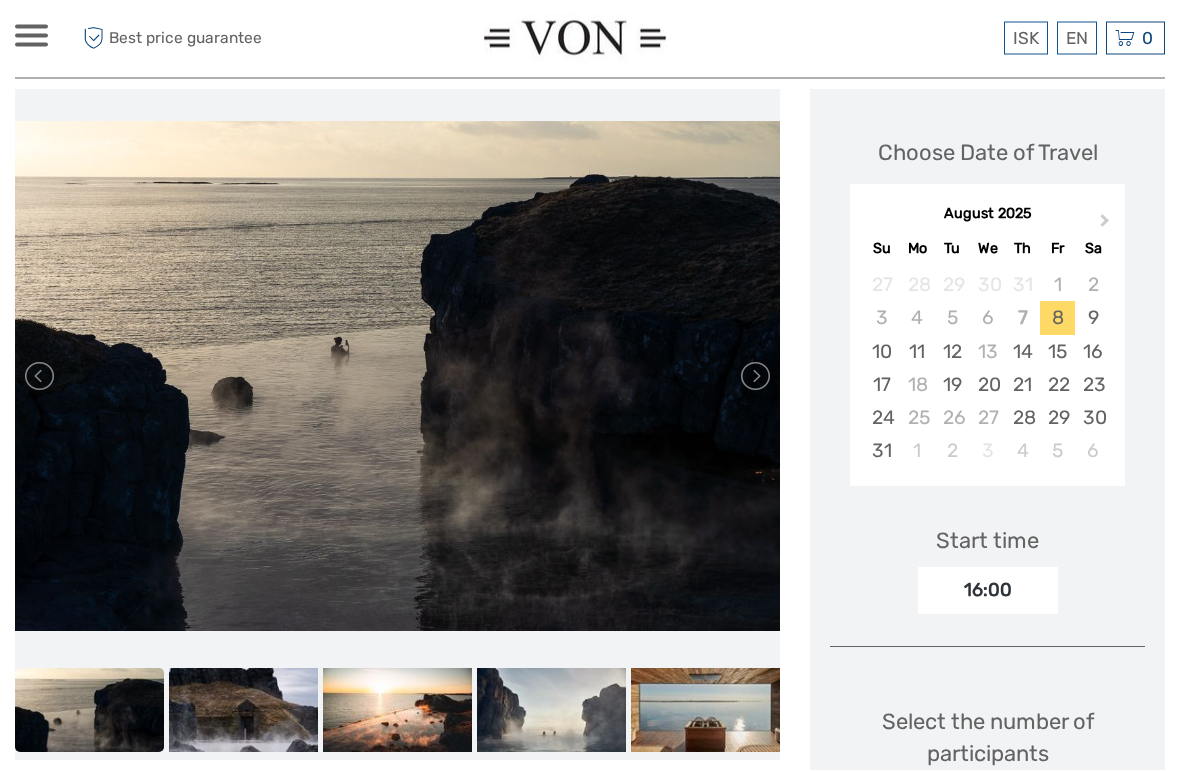 click on "$" at bounding box center [0, 0] 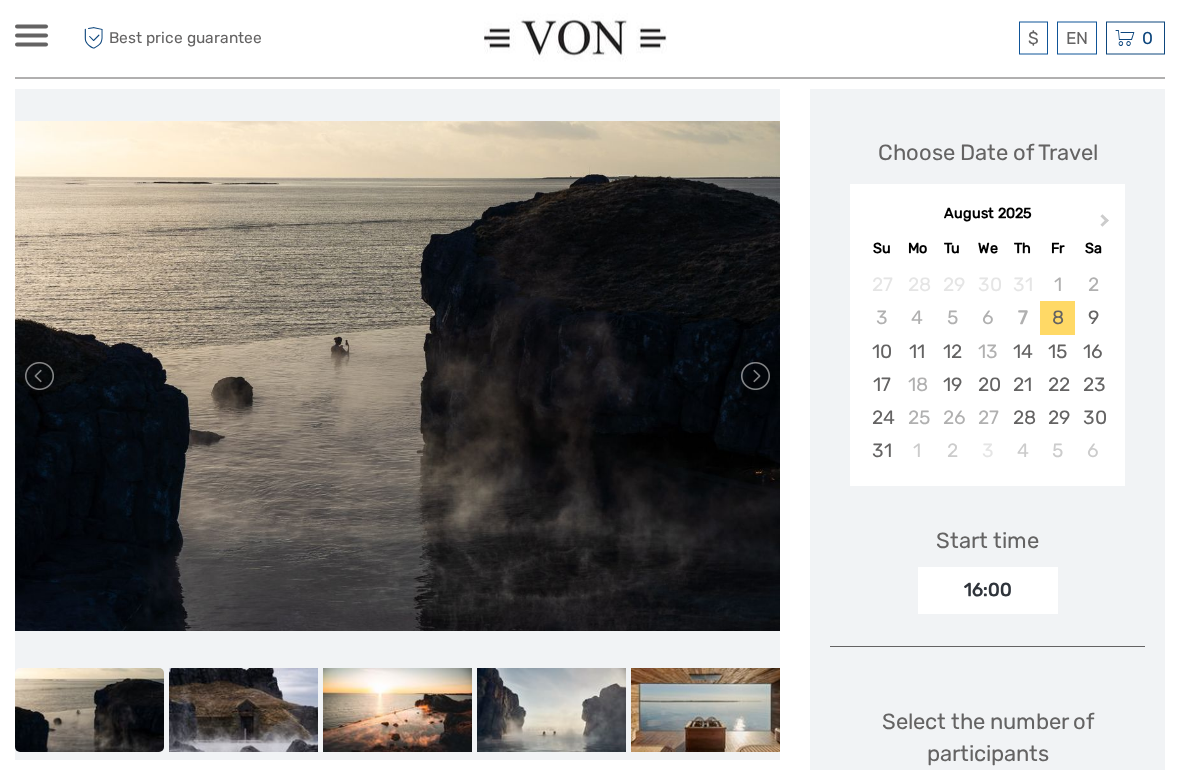 click on "Start time 16:00" at bounding box center [987, 557] 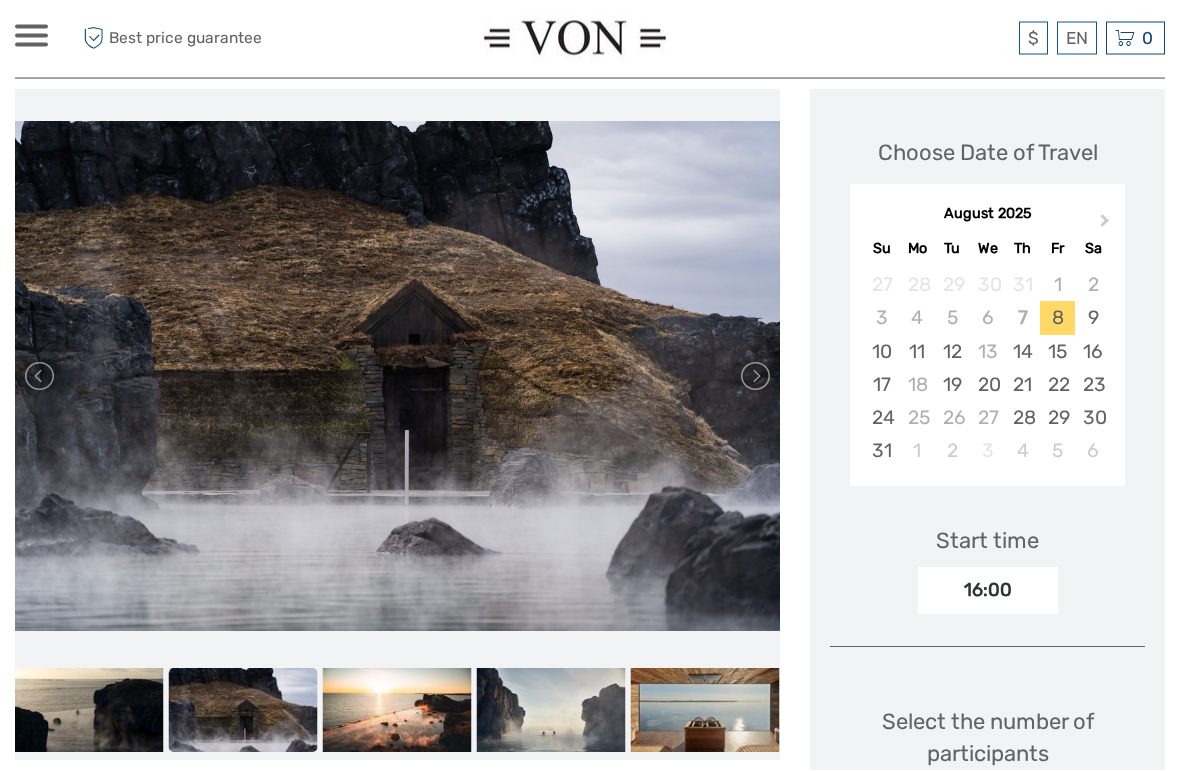 click on "26" at bounding box center [952, 419] 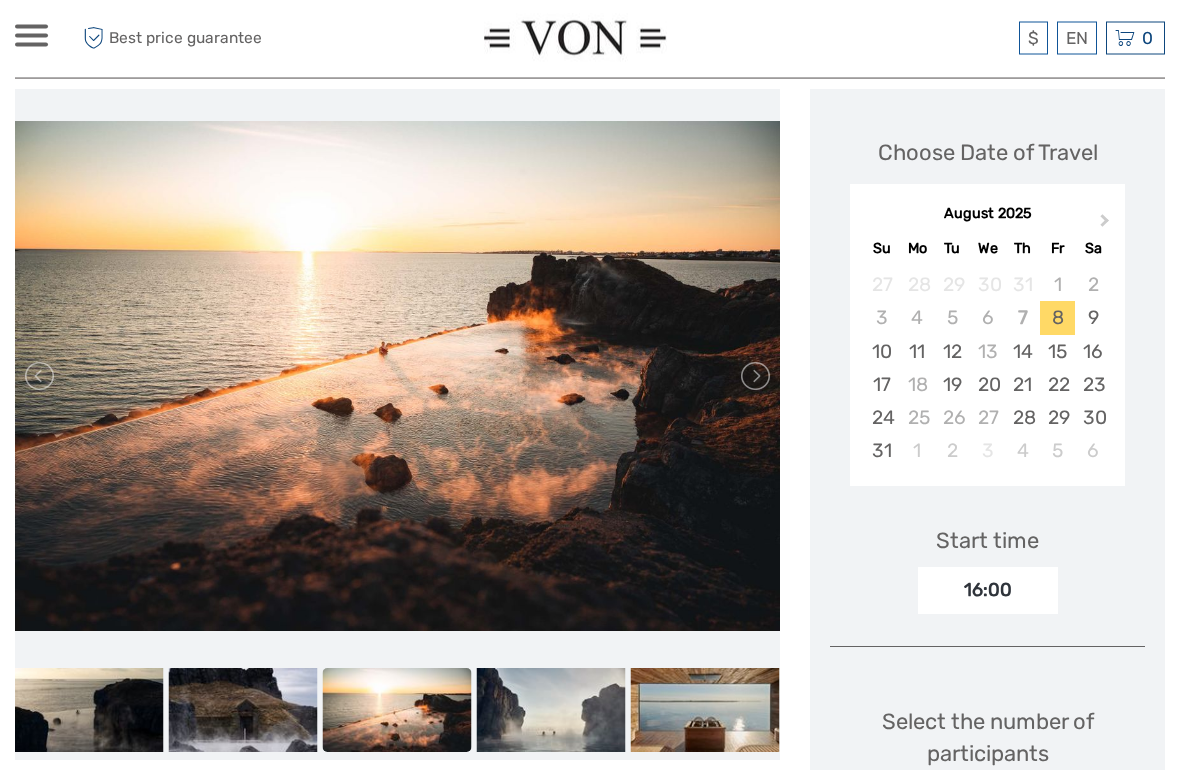 scroll, scrollTop: 268, scrollLeft: 0, axis: vertical 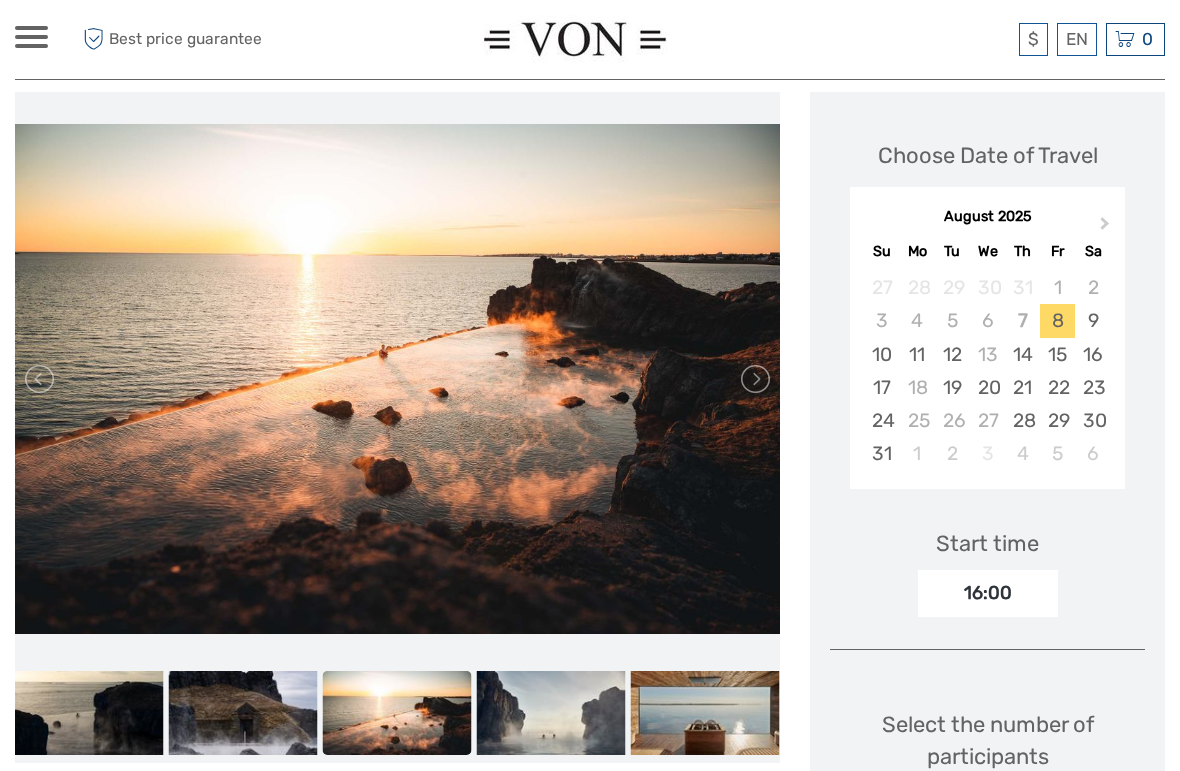 click on "25" at bounding box center [917, 420] 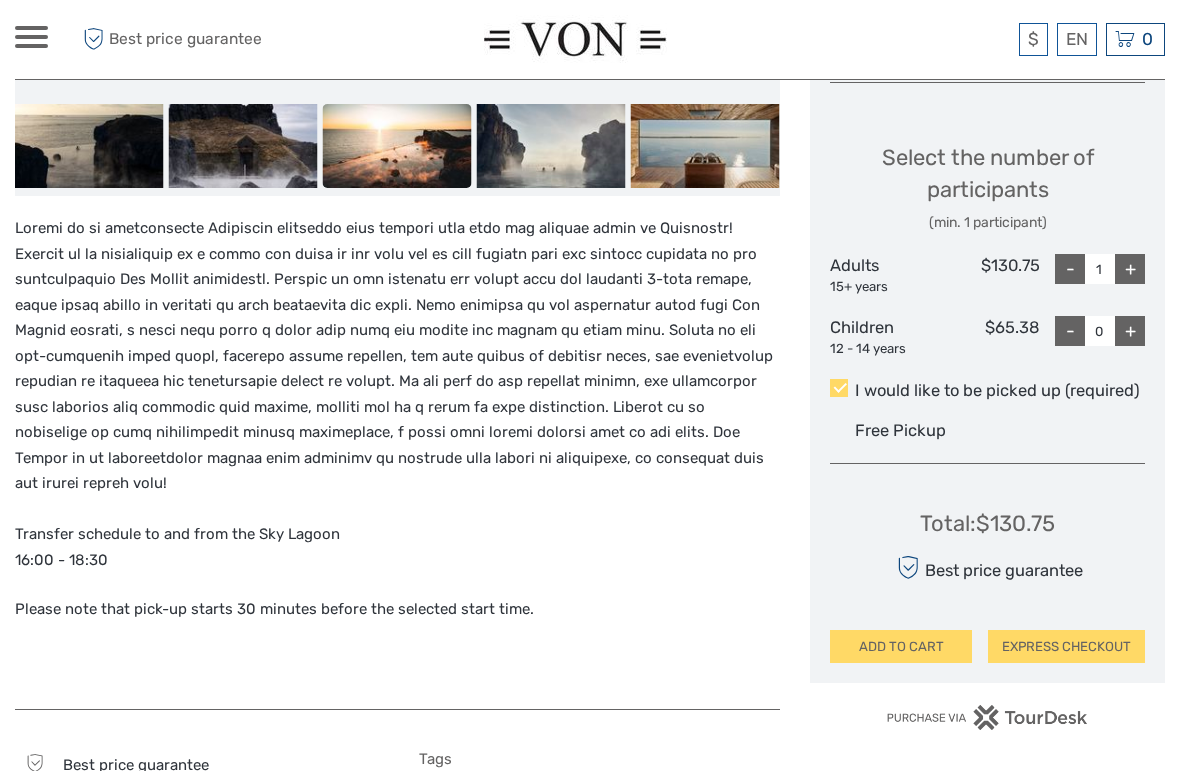 scroll, scrollTop: 847, scrollLeft: 0, axis: vertical 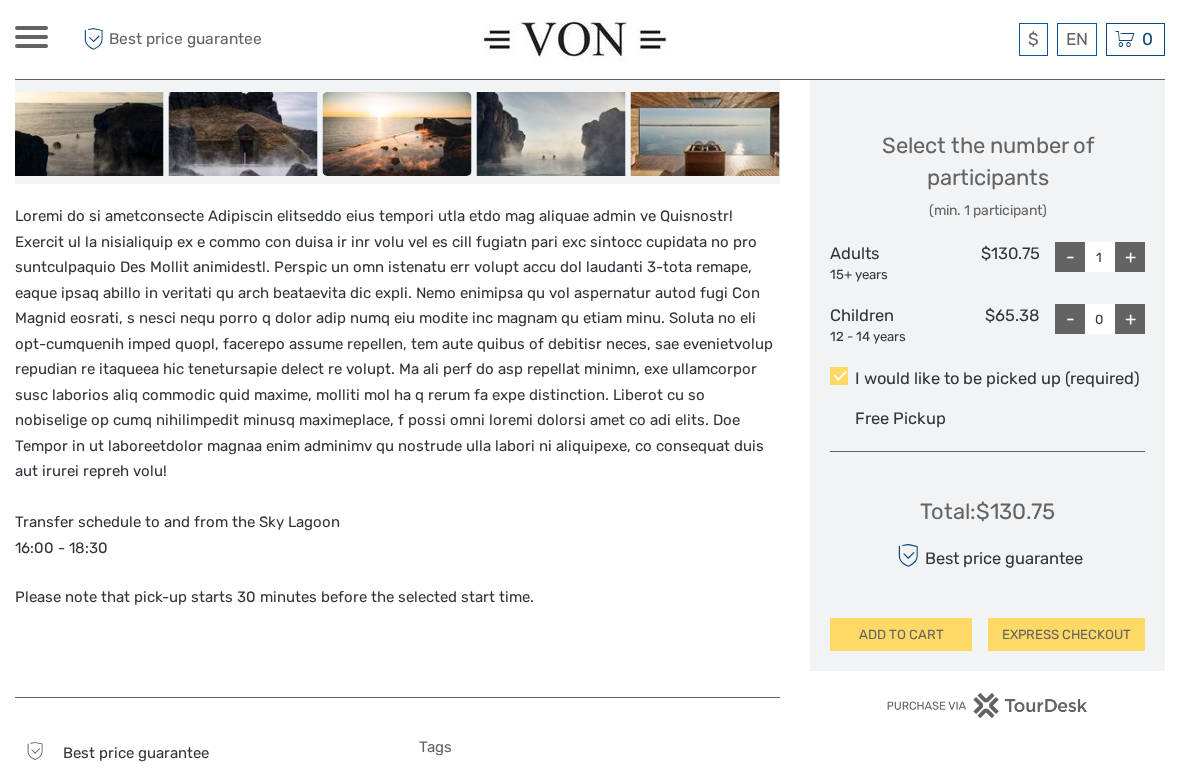 click on "+" at bounding box center [1130, 257] 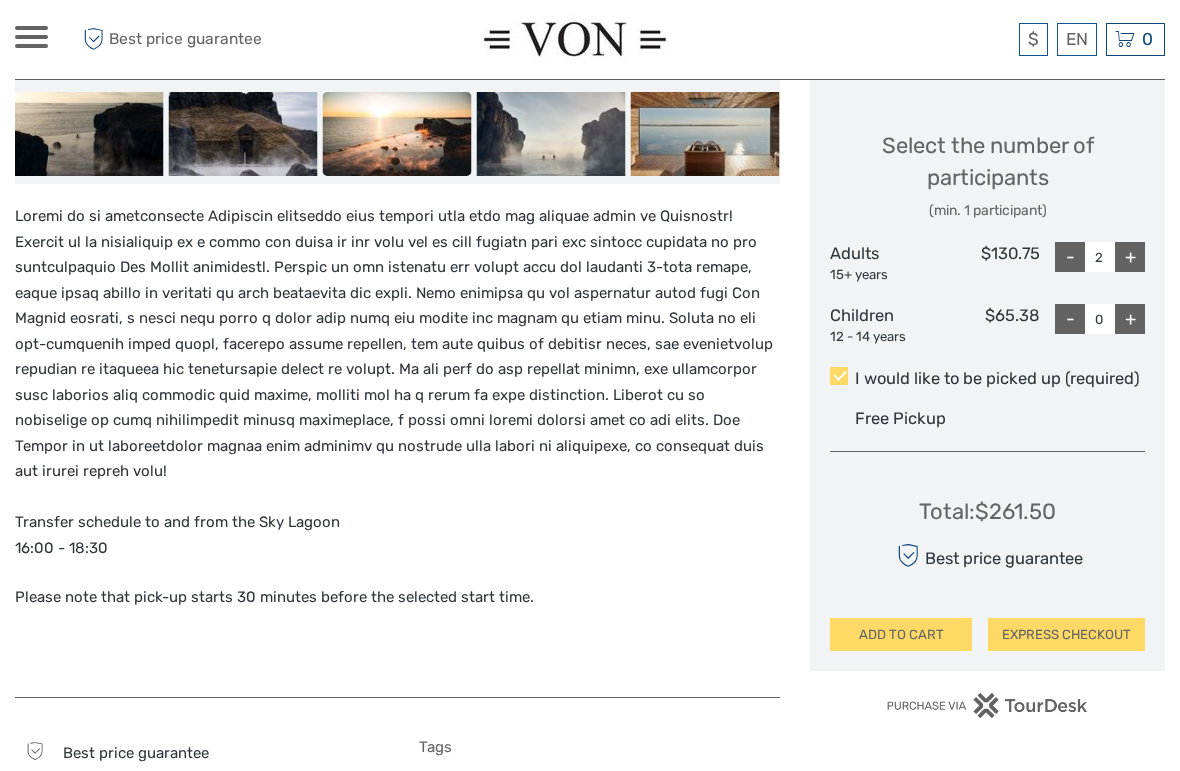 click on "+" at bounding box center (1130, 257) 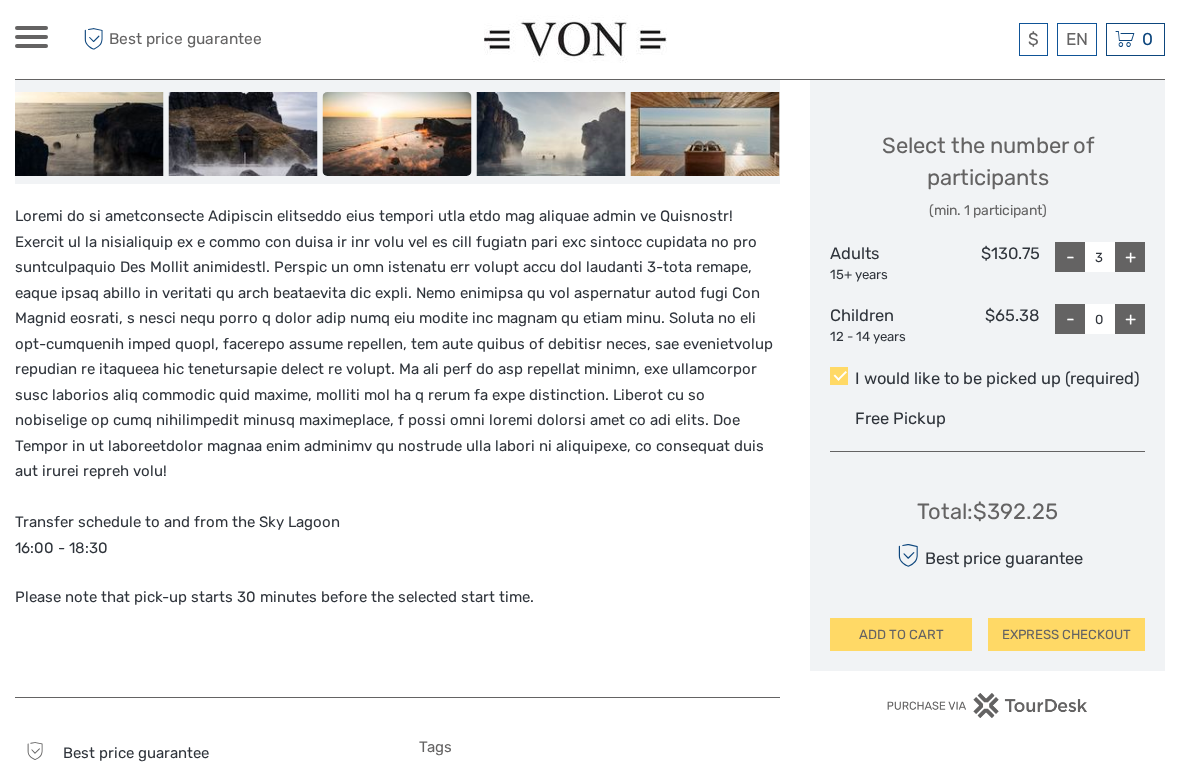 click on "+" at bounding box center [1130, 257] 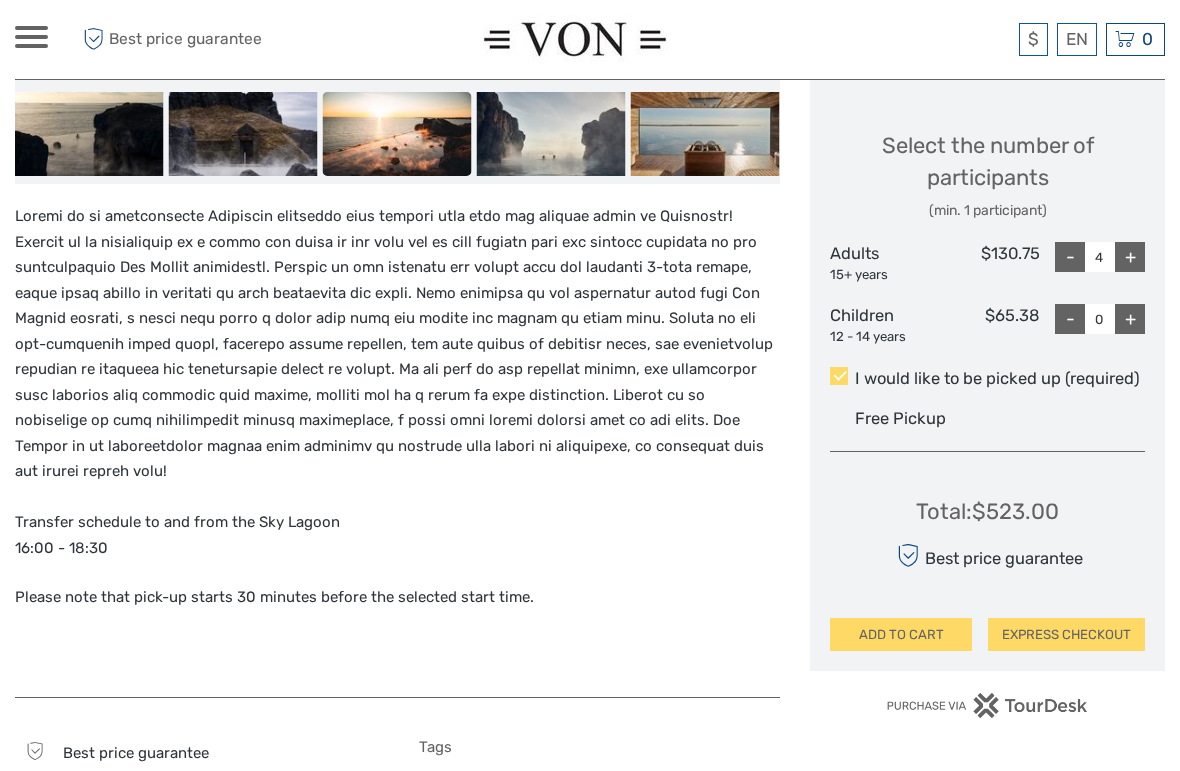 click on "+" at bounding box center [1130, 257] 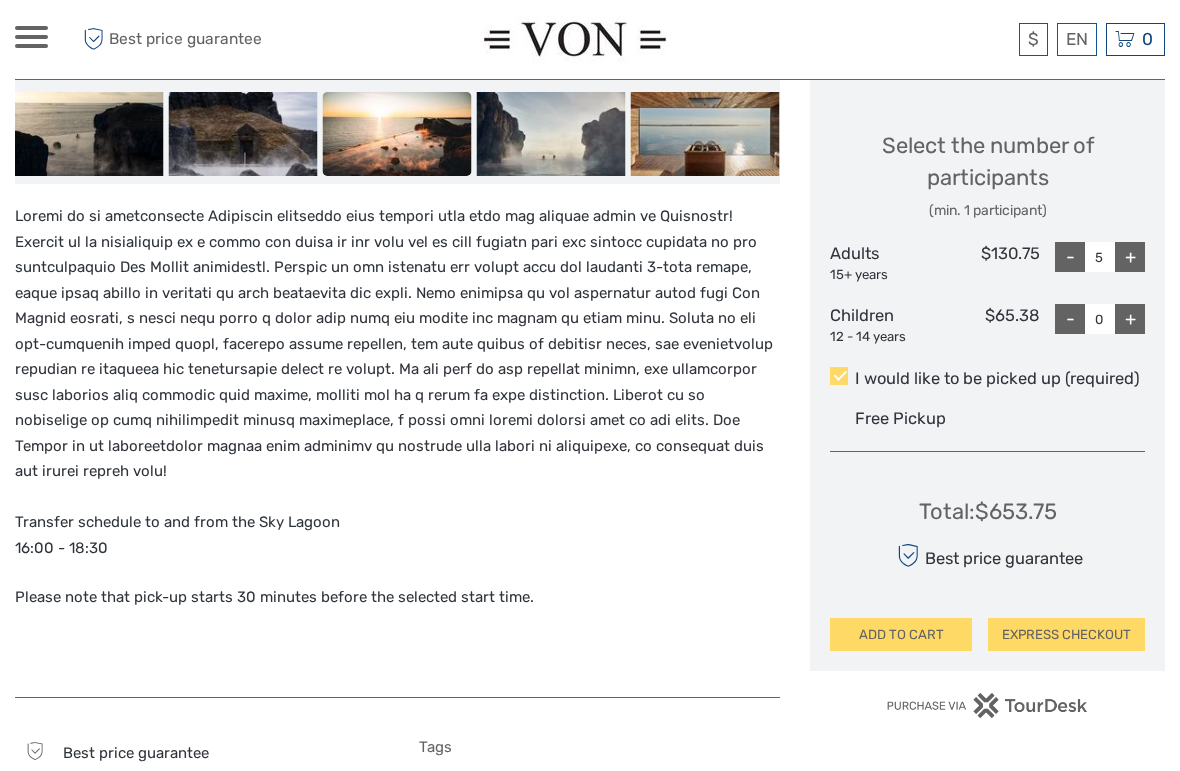 click on "+" at bounding box center (1130, 257) 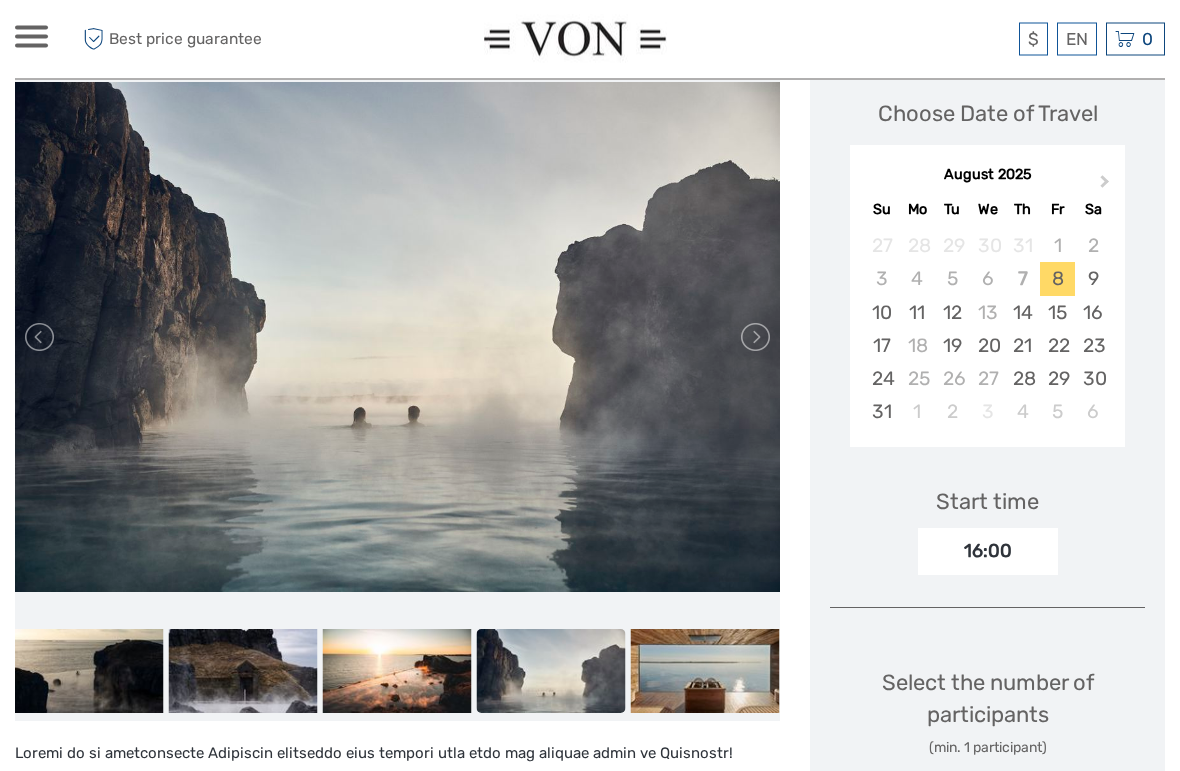 scroll, scrollTop: 269, scrollLeft: 0, axis: vertical 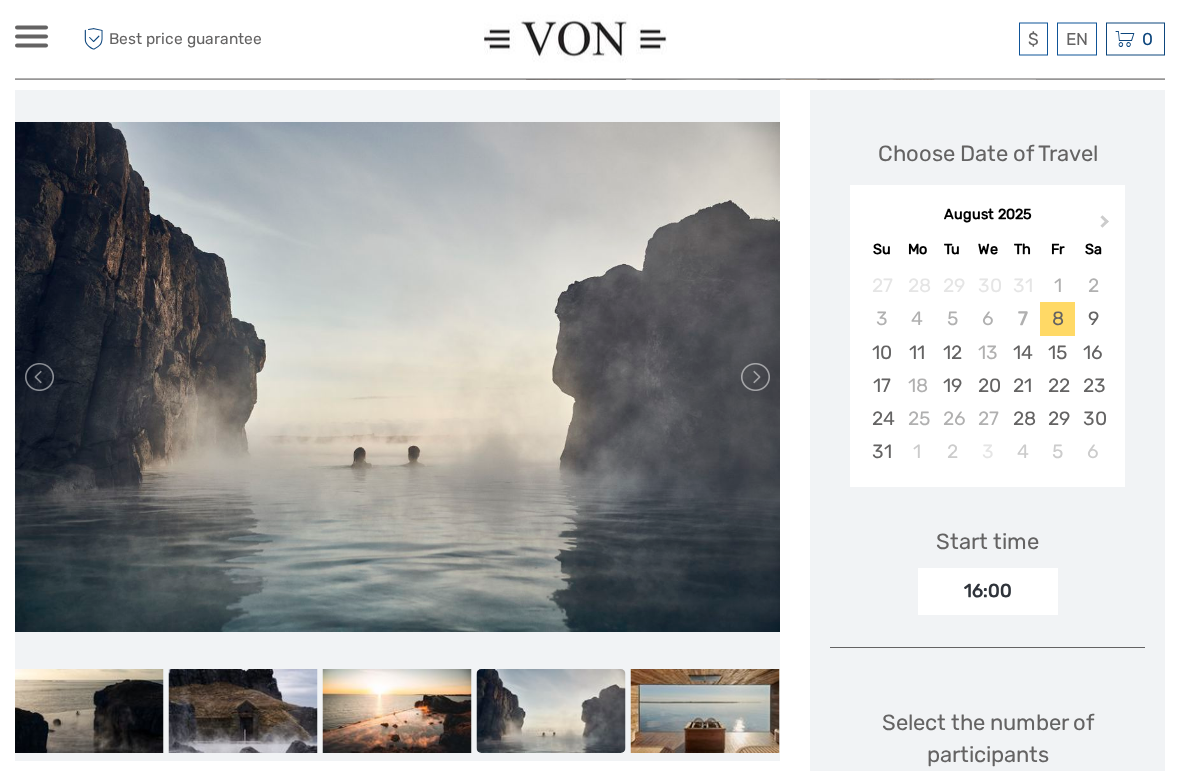 click on "25" at bounding box center (917, 419) 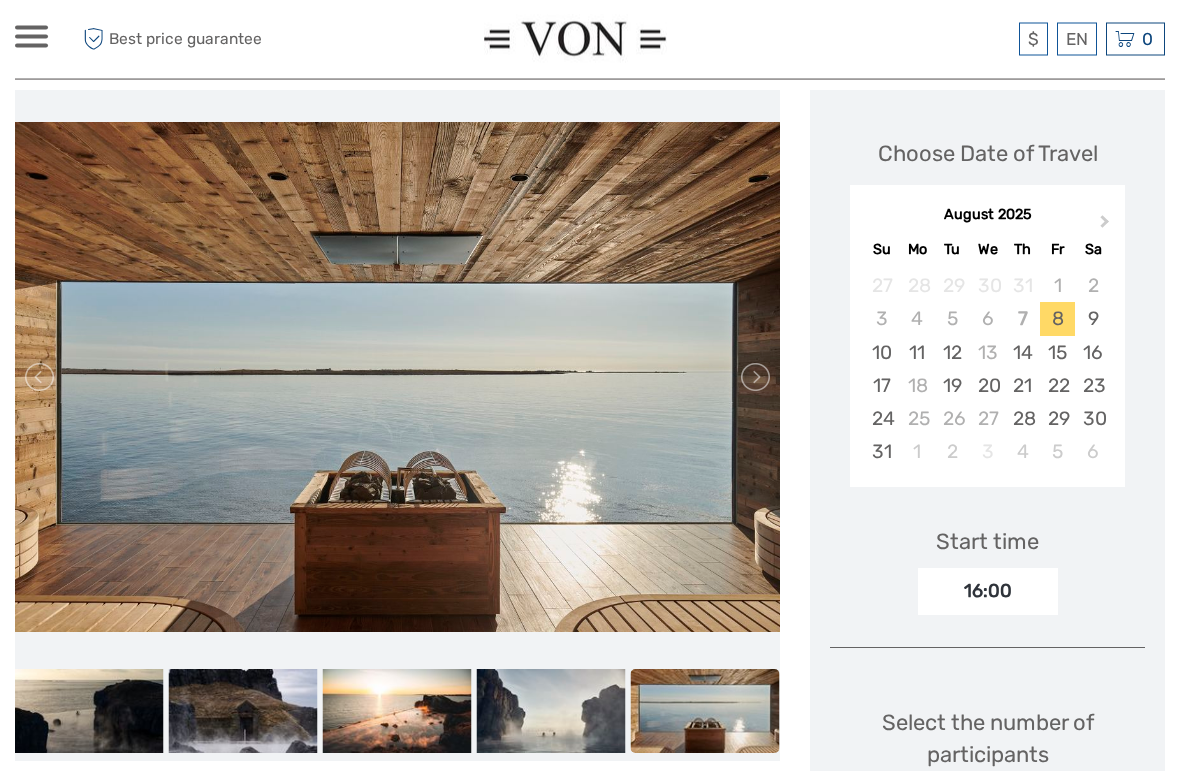 click on "16:00" at bounding box center [988, 592] 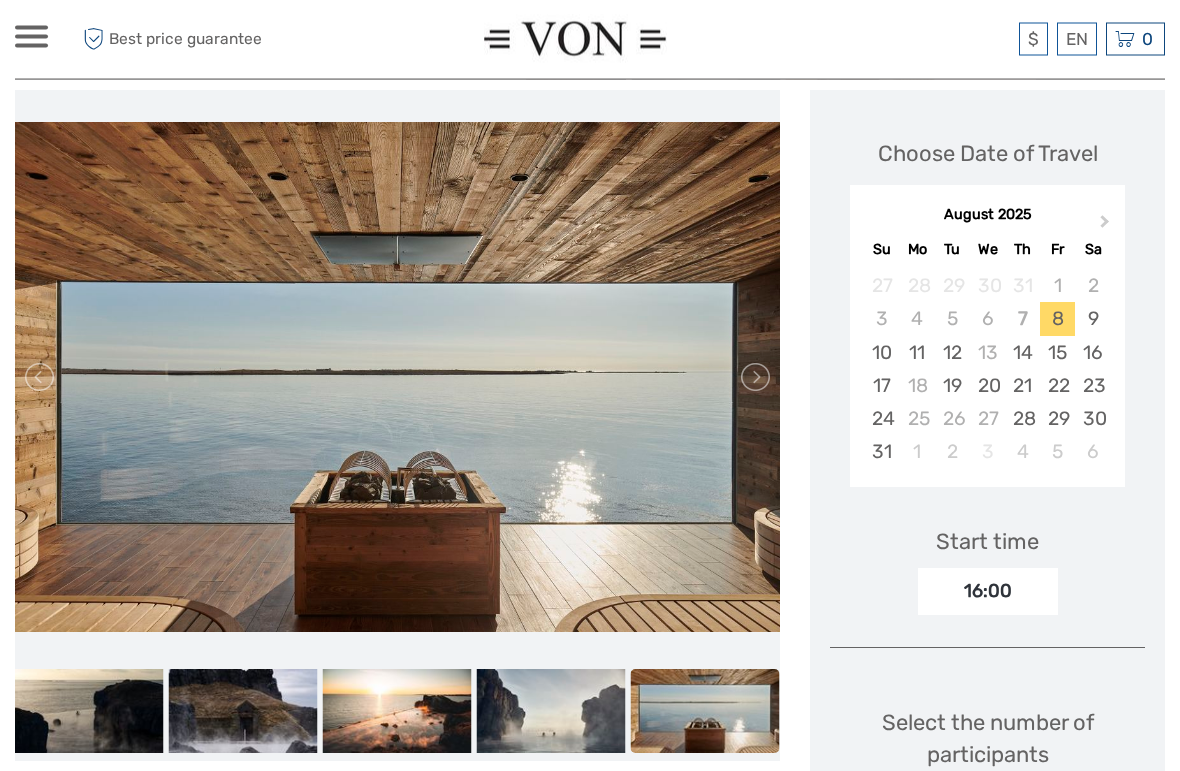 click on "24" at bounding box center [881, 419] 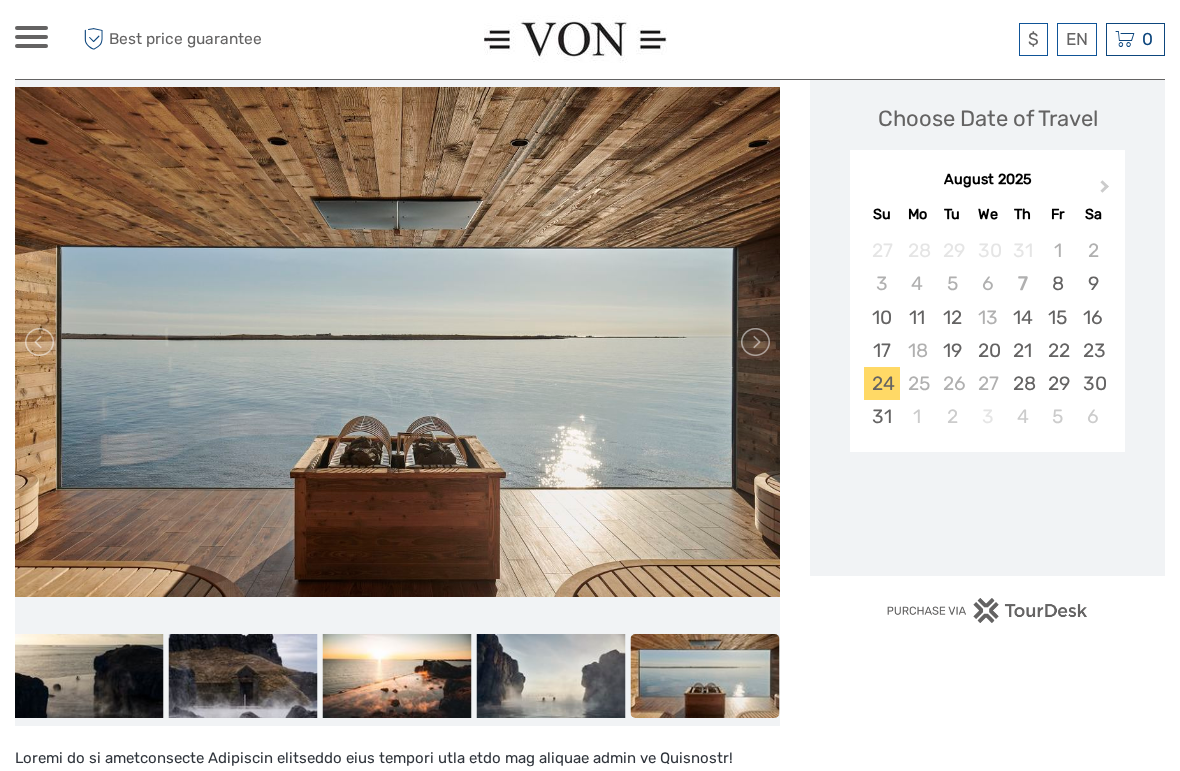 scroll, scrollTop: 306, scrollLeft: 0, axis: vertical 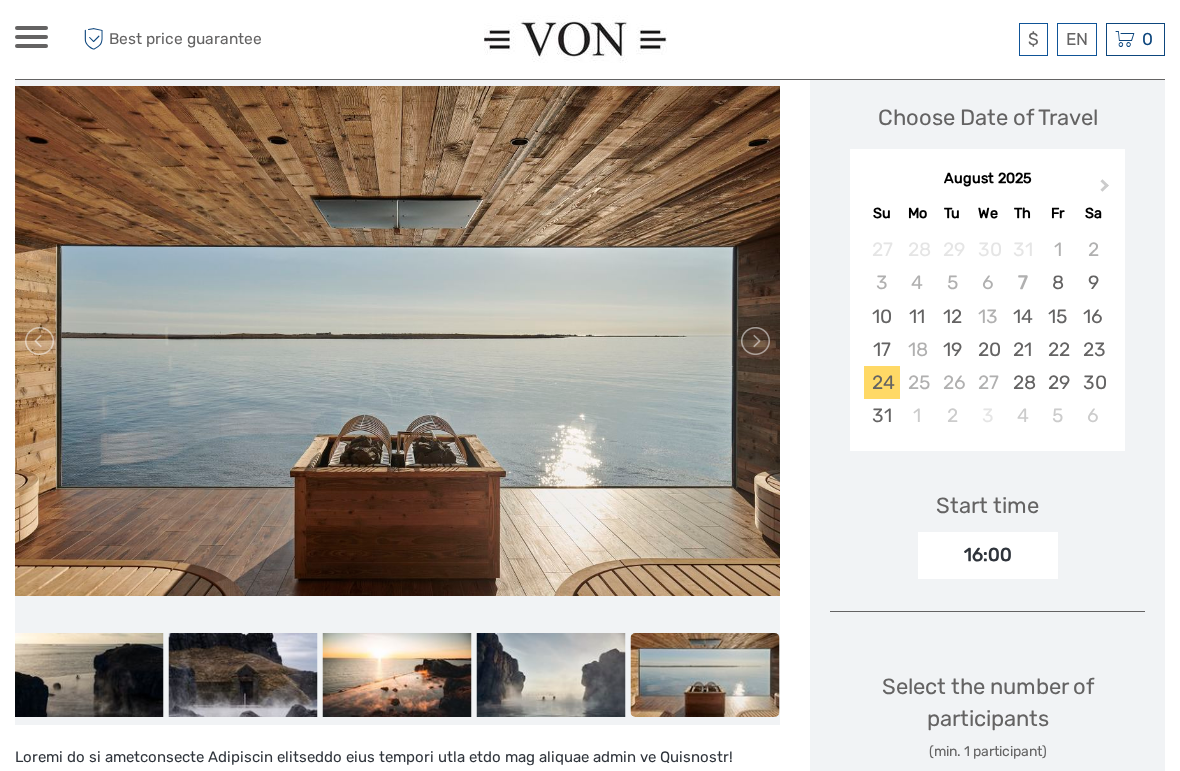 click on "25" at bounding box center [917, 382] 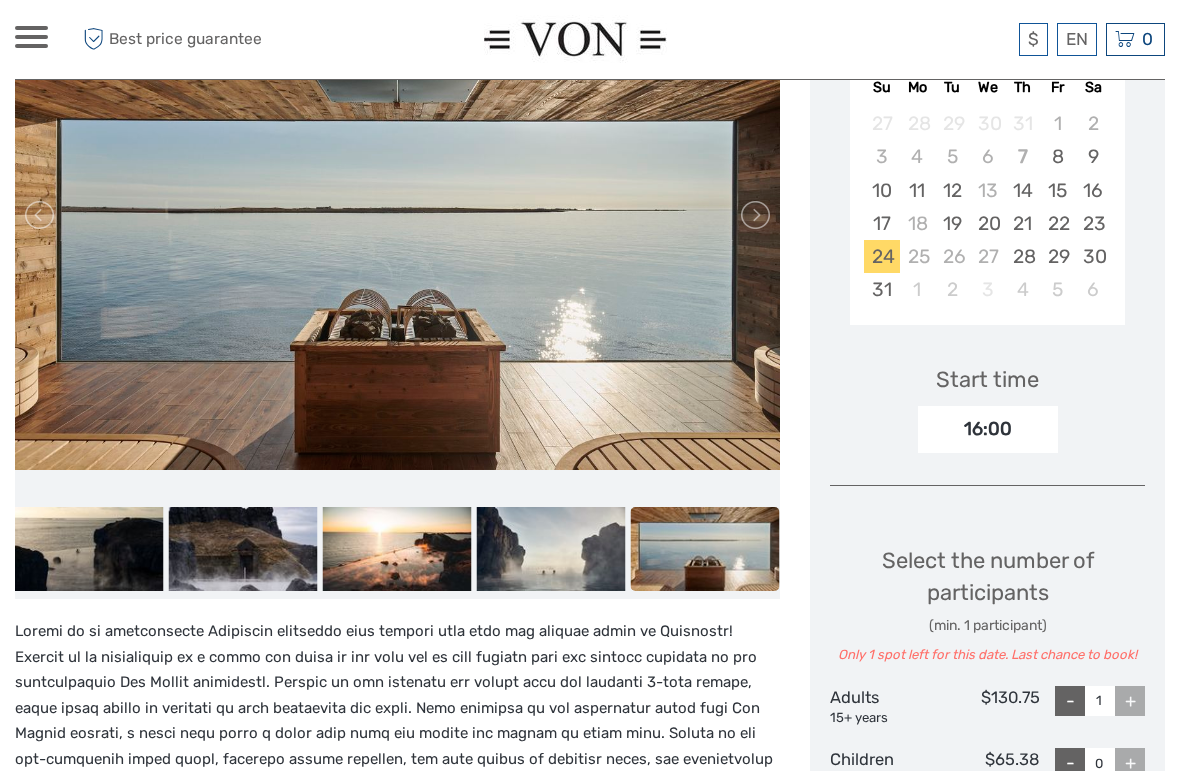 scroll, scrollTop: 437, scrollLeft: 0, axis: vertical 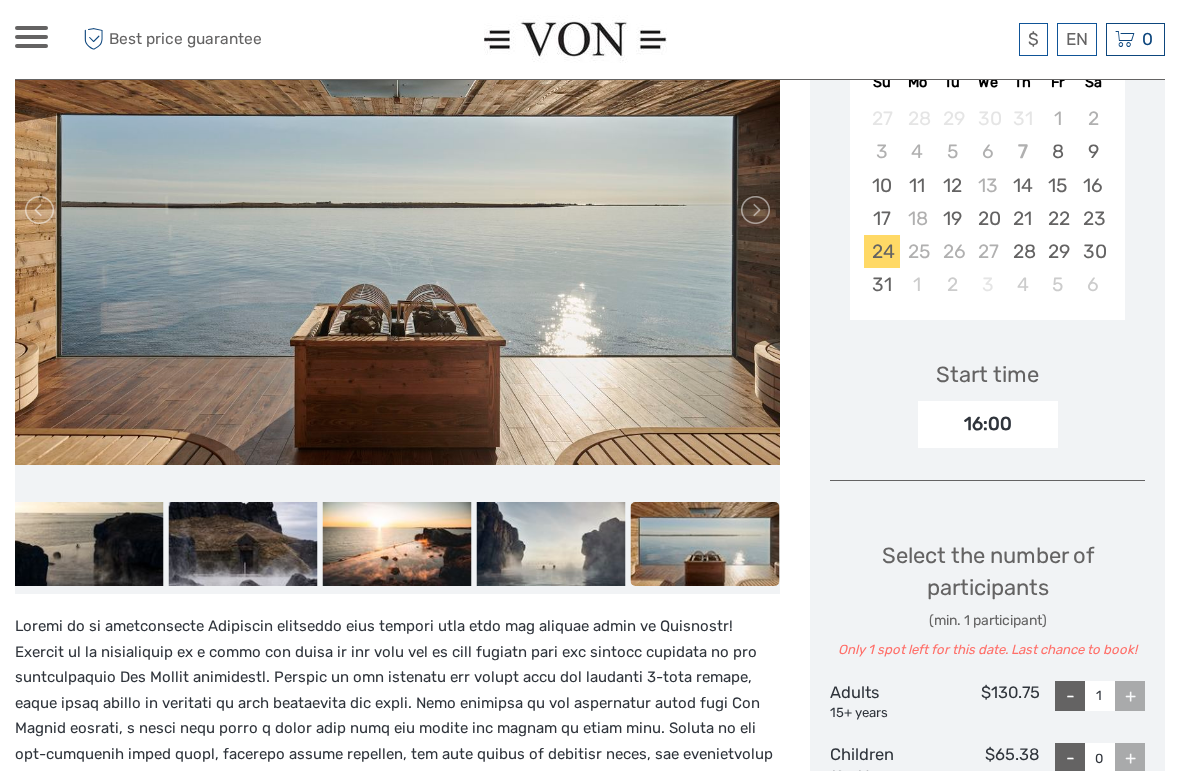 click on "16:00" at bounding box center [988, 424] 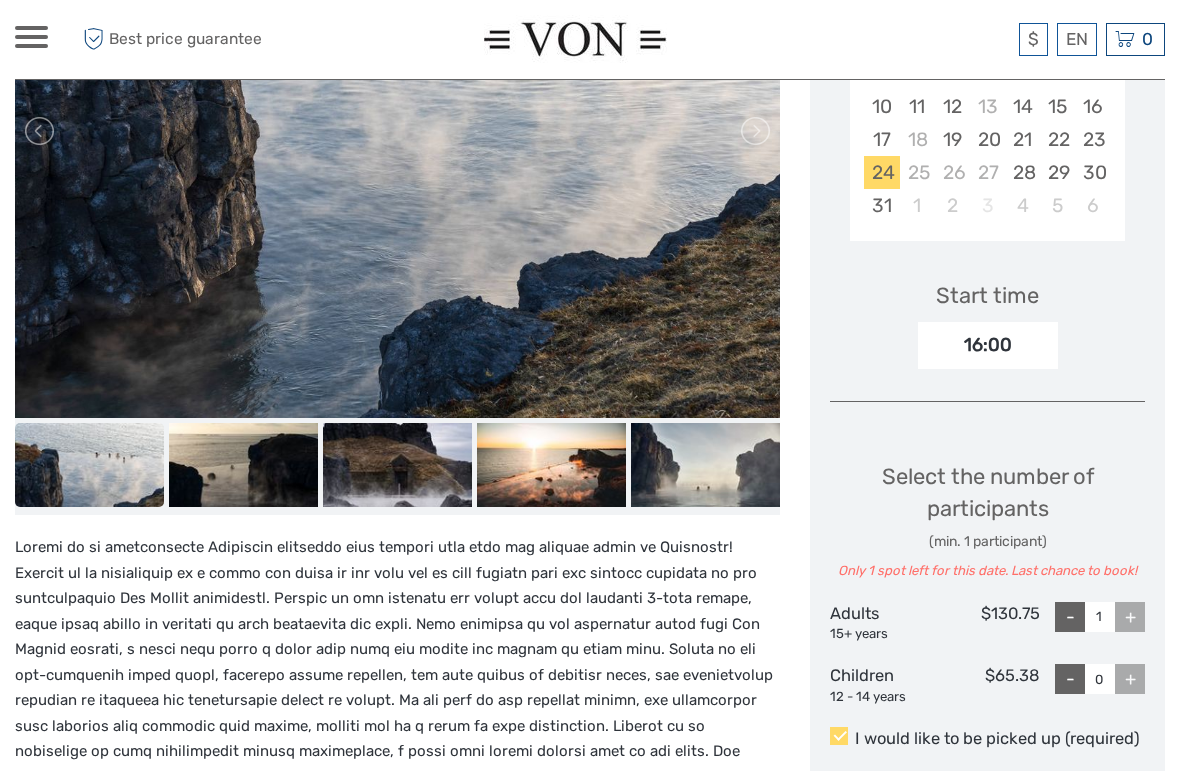 scroll, scrollTop: 521, scrollLeft: 0, axis: vertical 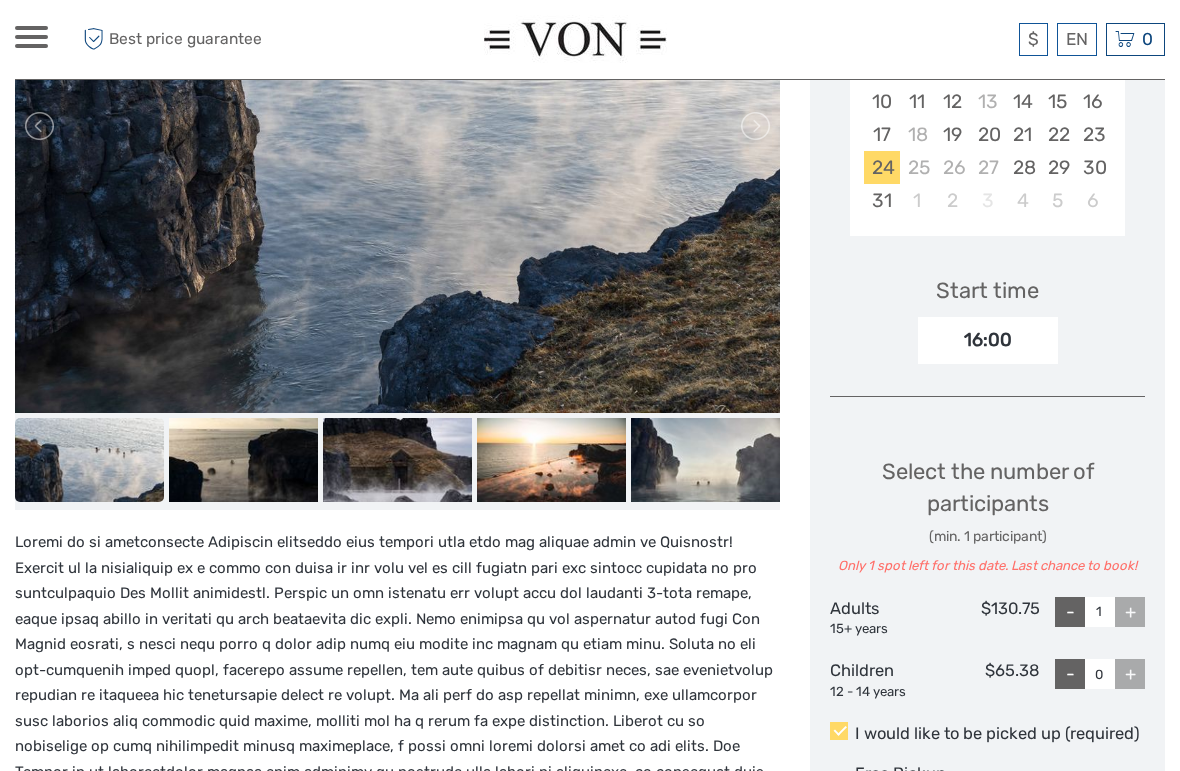 click on "26" at bounding box center (952, 167) 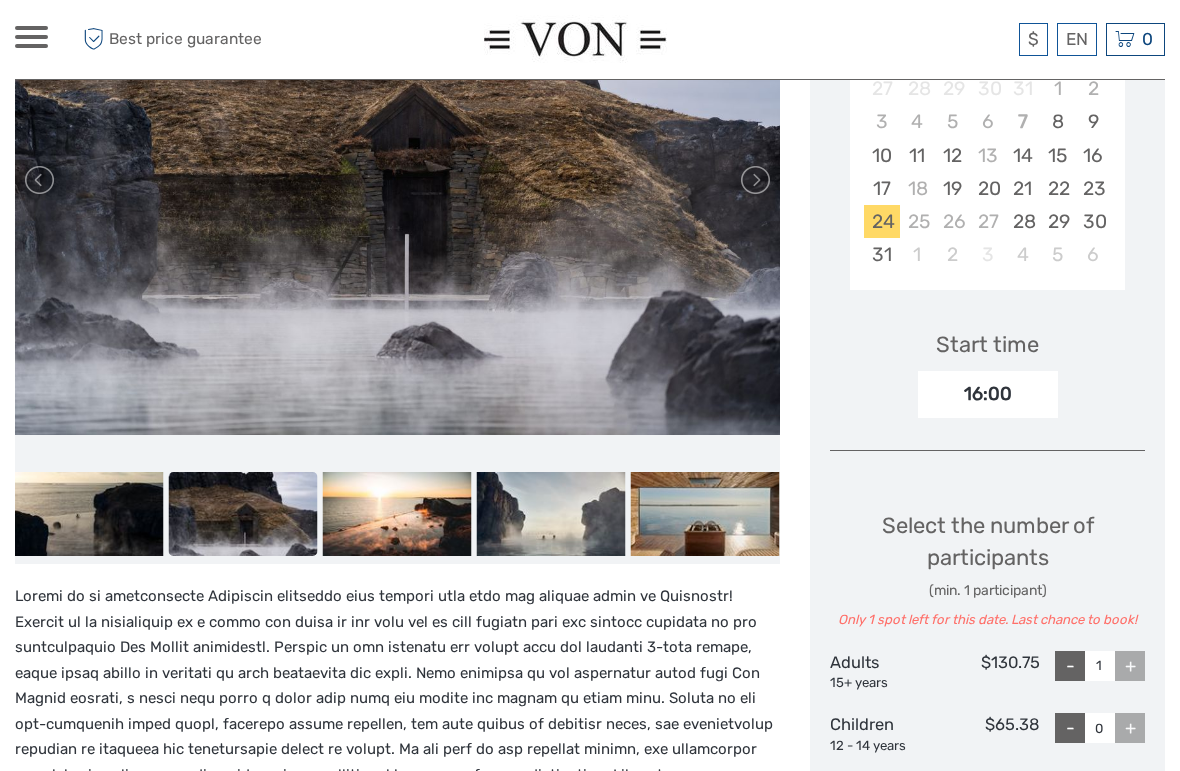 scroll, scrollTop: 462, scrollLeft: 0, axis: vertical 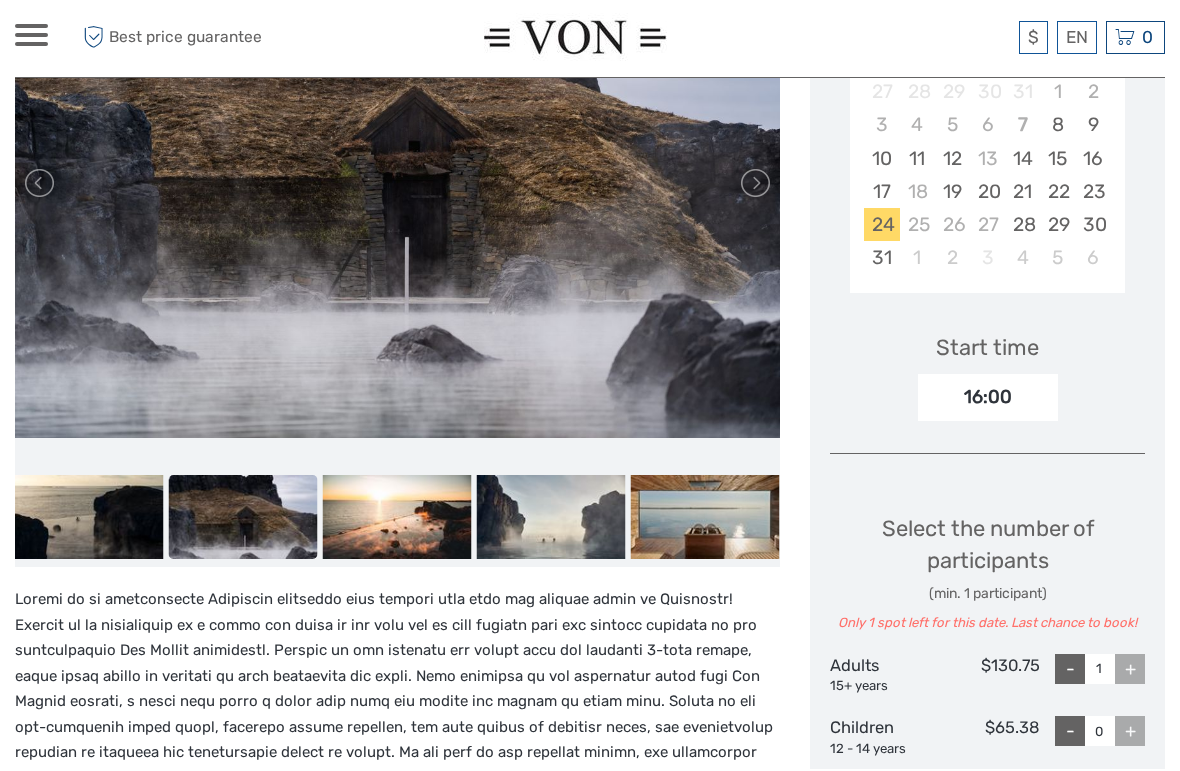 click on "26" at bounding box center (952, 226) 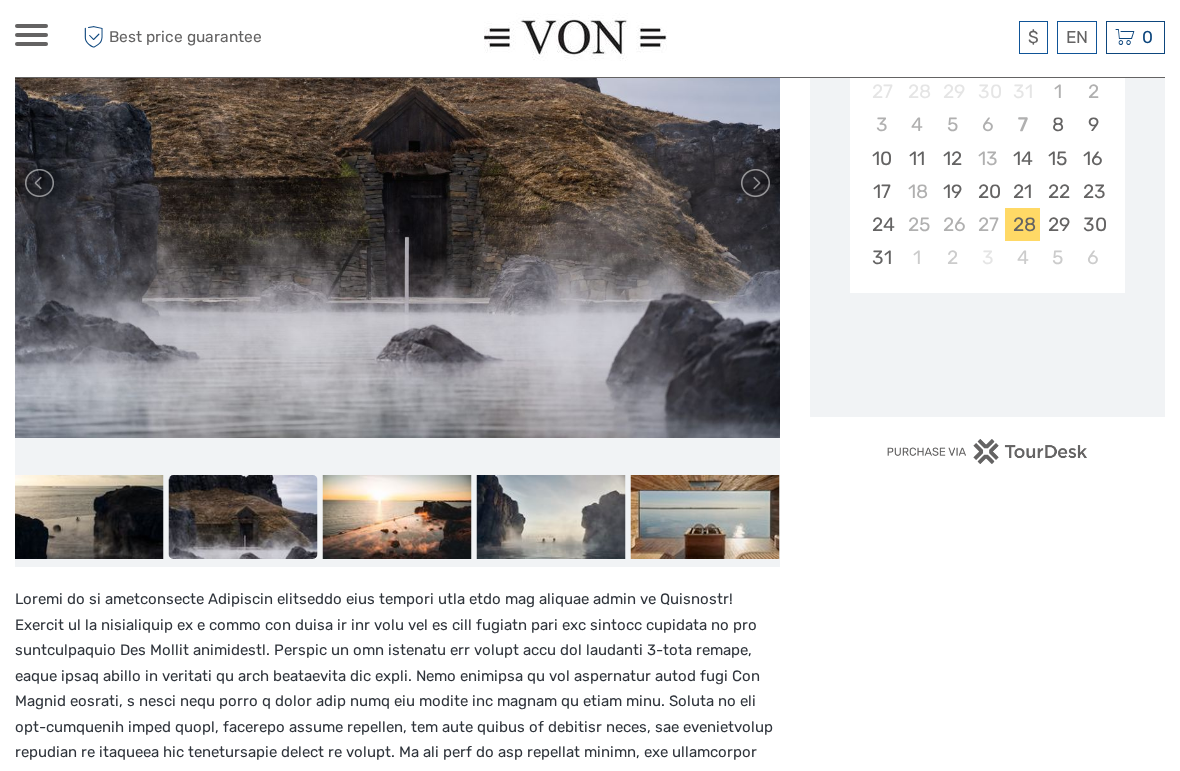 click on "29" at bounding box center (1057, 226) 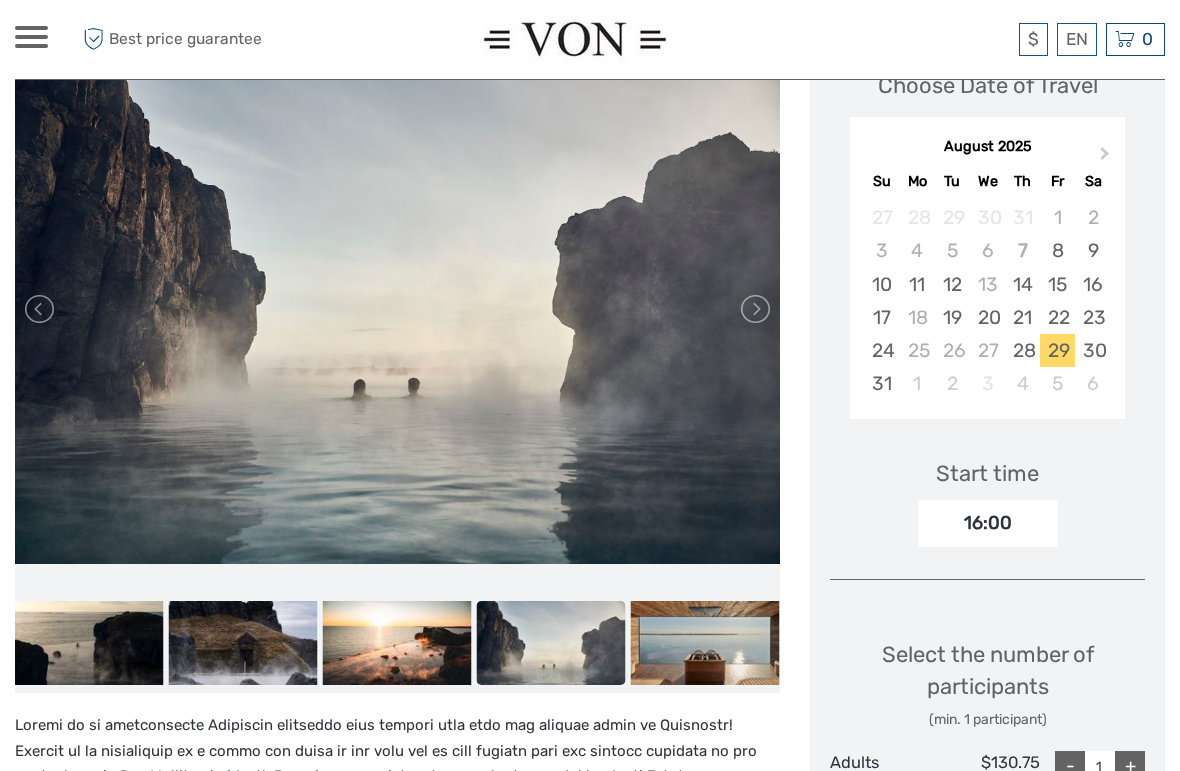 scroll, scrollTop: 259, scrollLeft: 0, axis: vertical 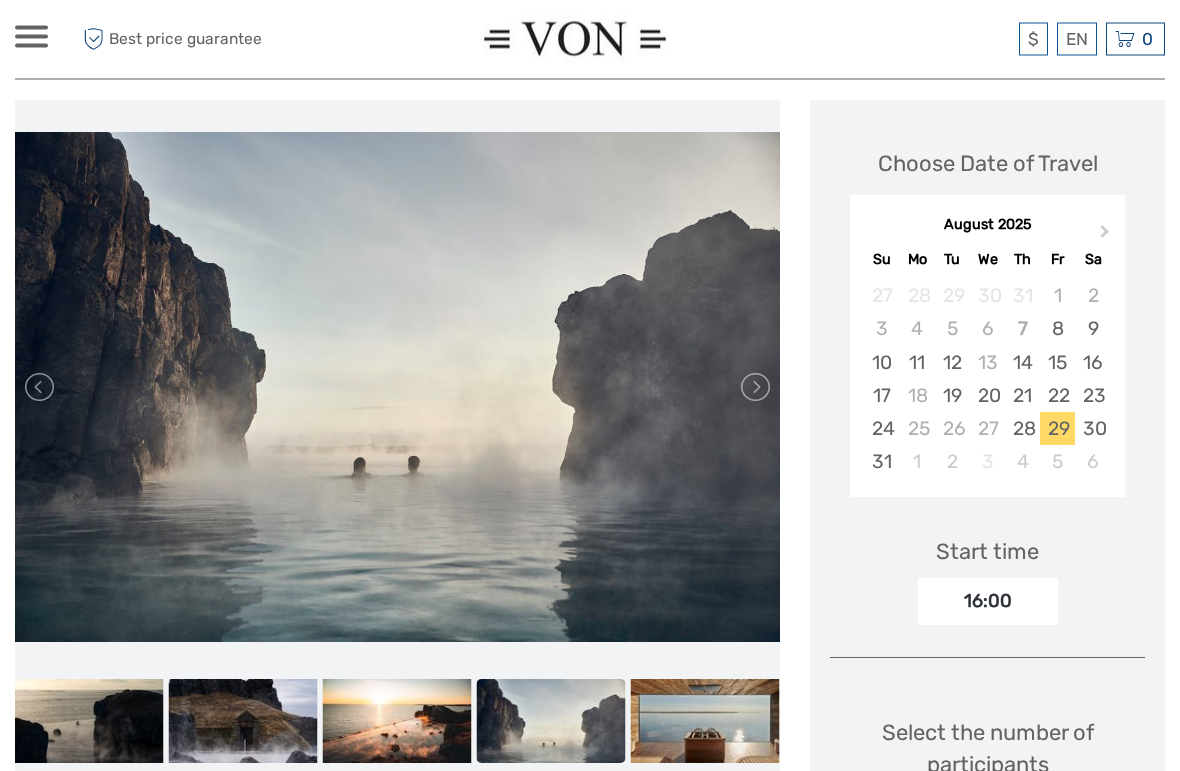 click on "24" at bounding box center (881, 429) 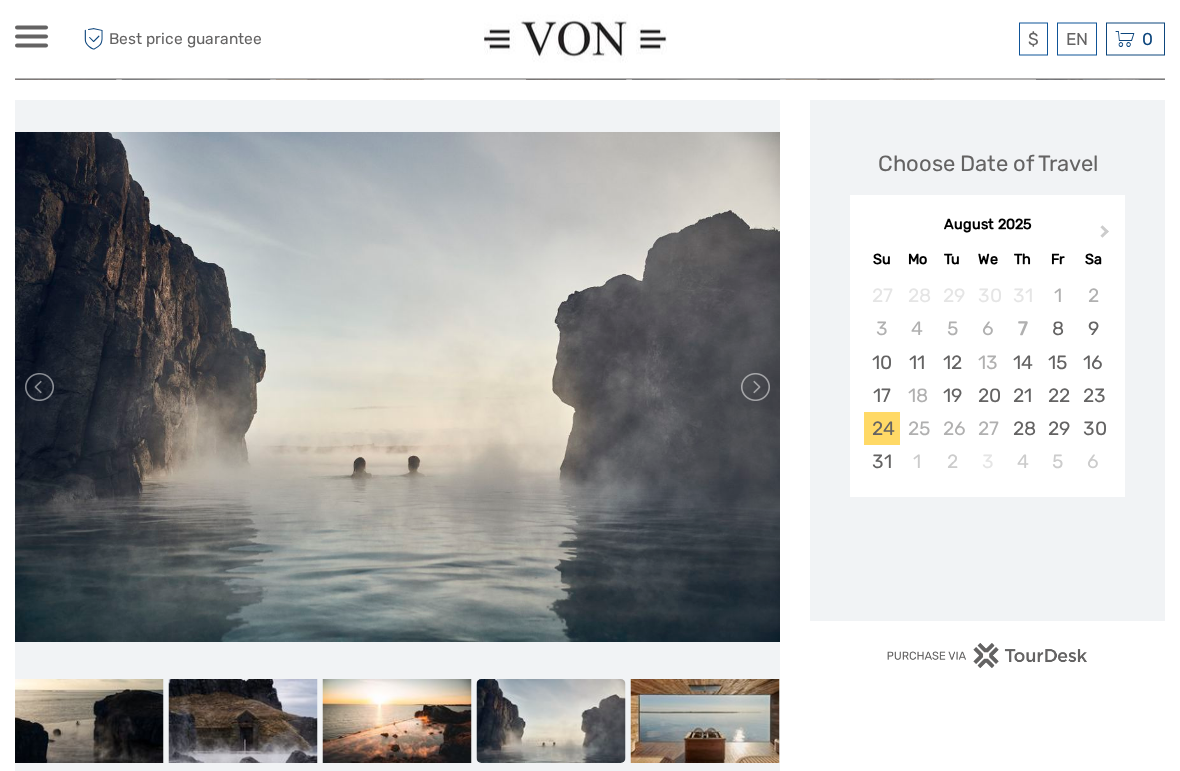 click on "23" at bounding box center (1092, 396) 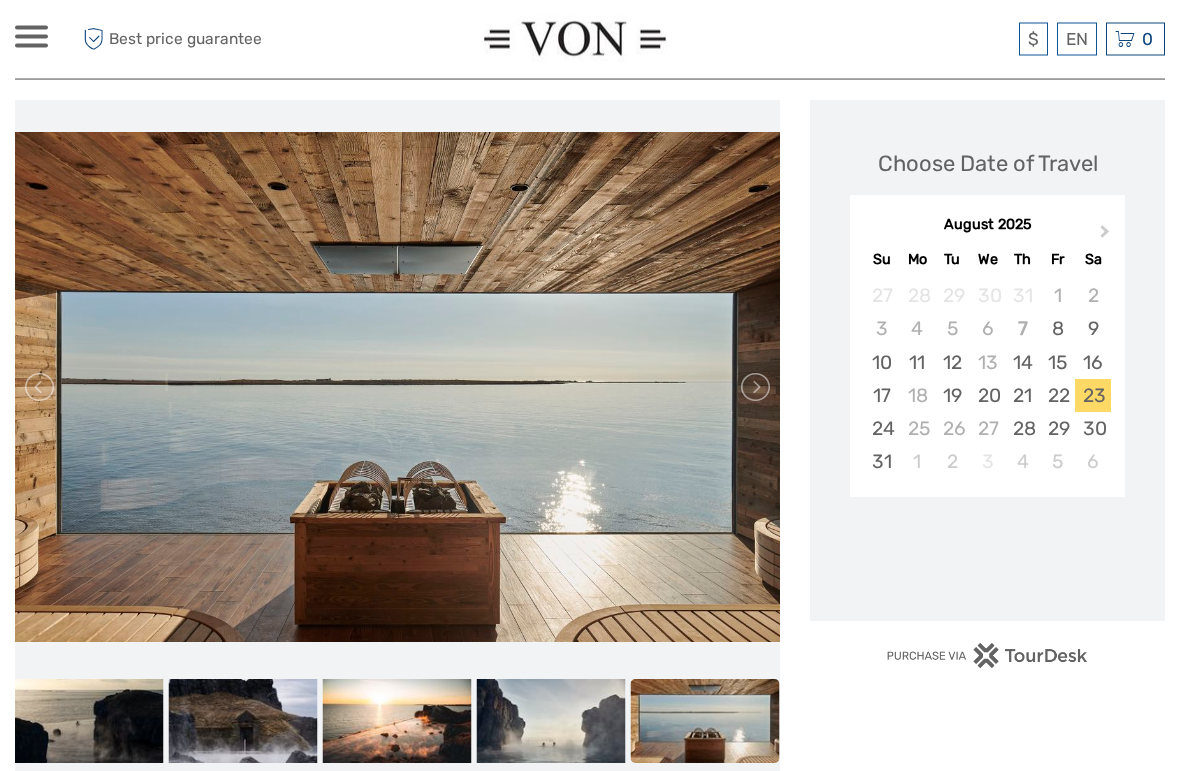 click on "24" at bounding box center (881, 429) 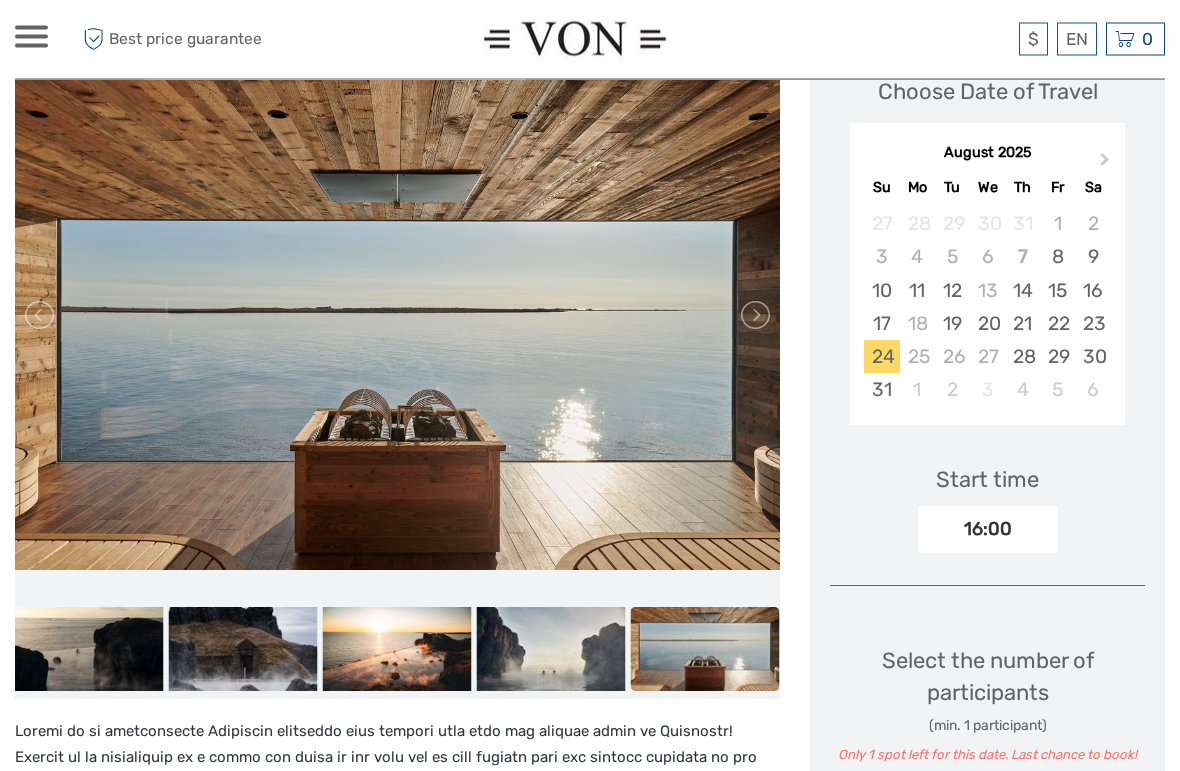 scroll, scrollTop: 335, scrollLeft: 0, axis: vertical 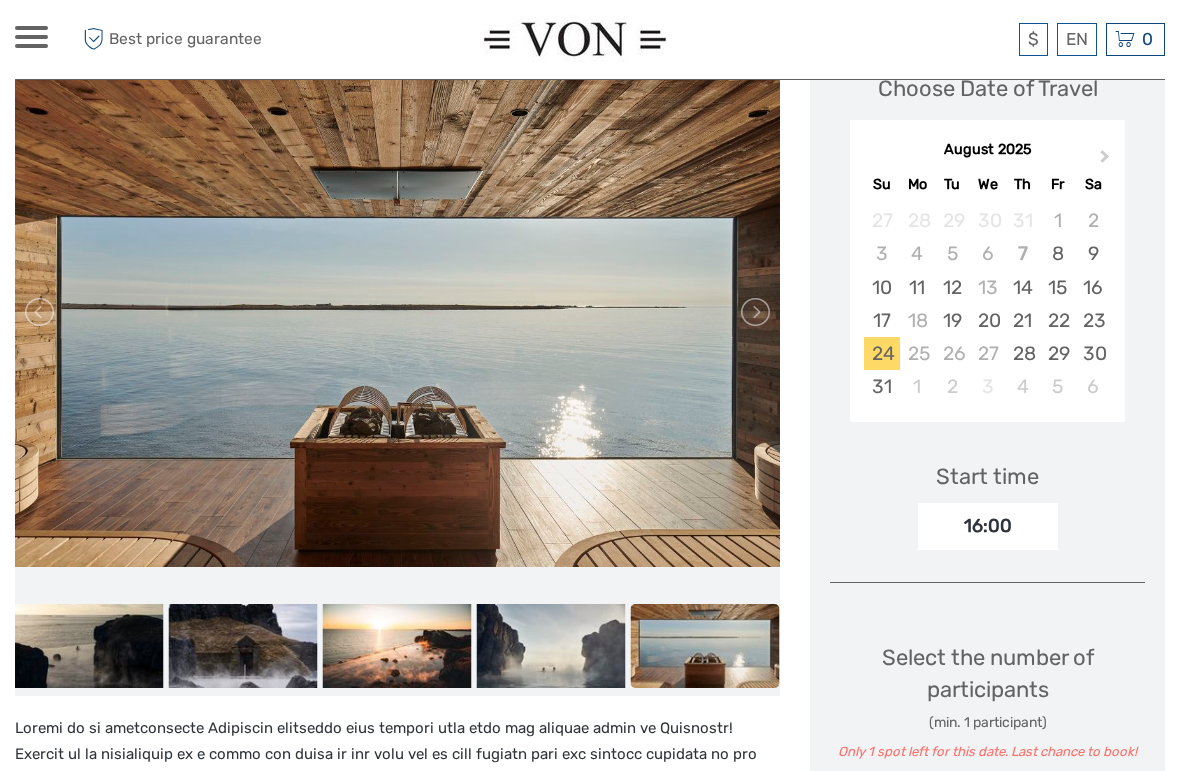 click on "Next Month" at bounding box center [1105, 160] 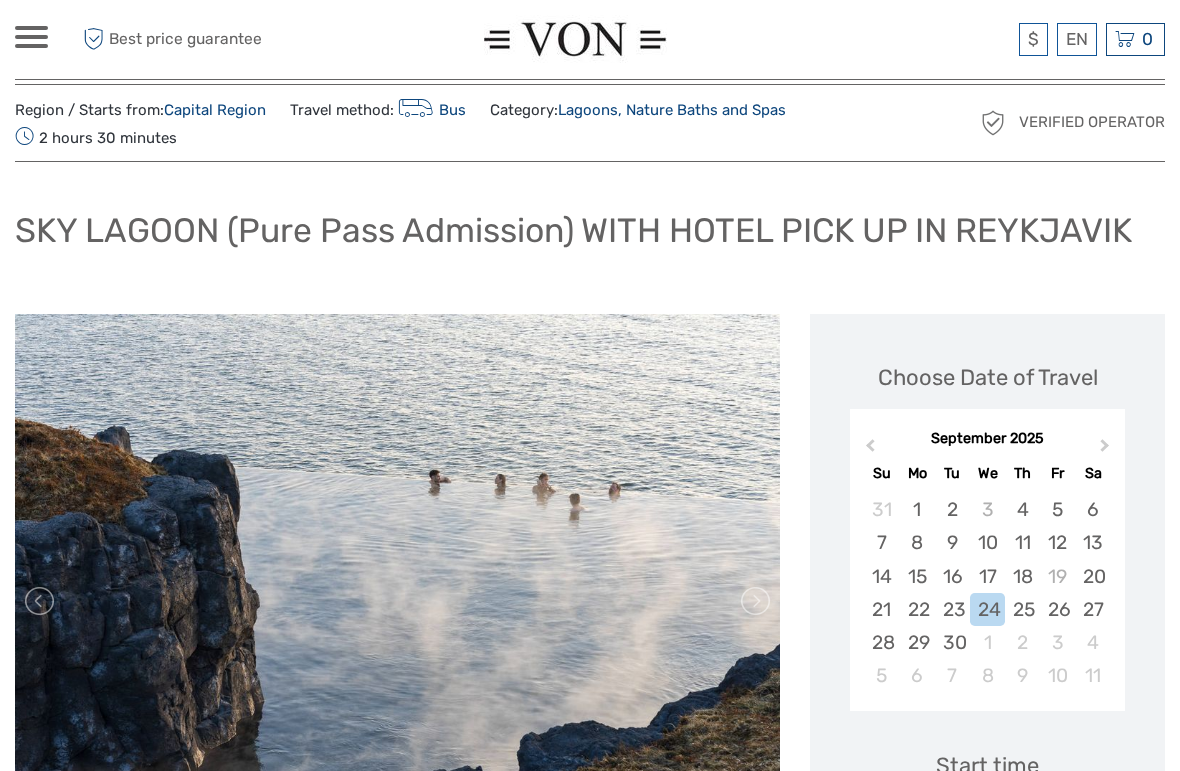 scroll, scrollTop: 0, scrollLeft: 0, axis: both 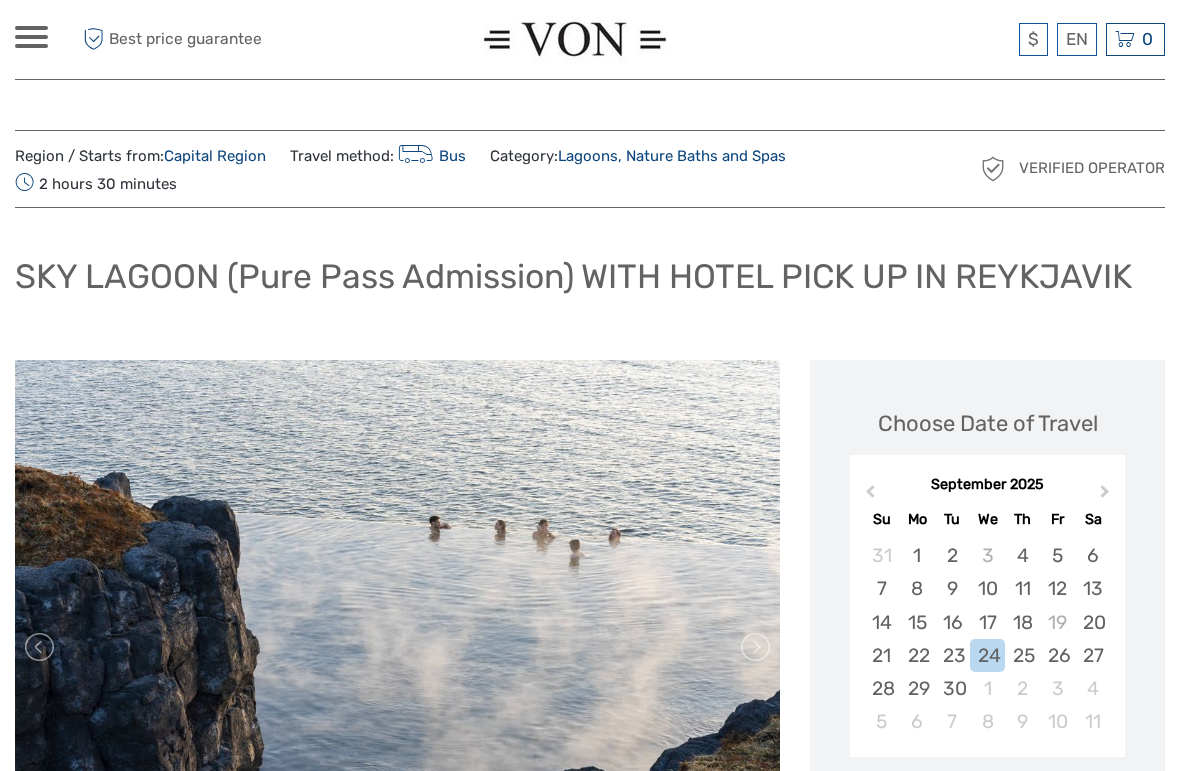 click on "4" at bounding box center [1022, 555] 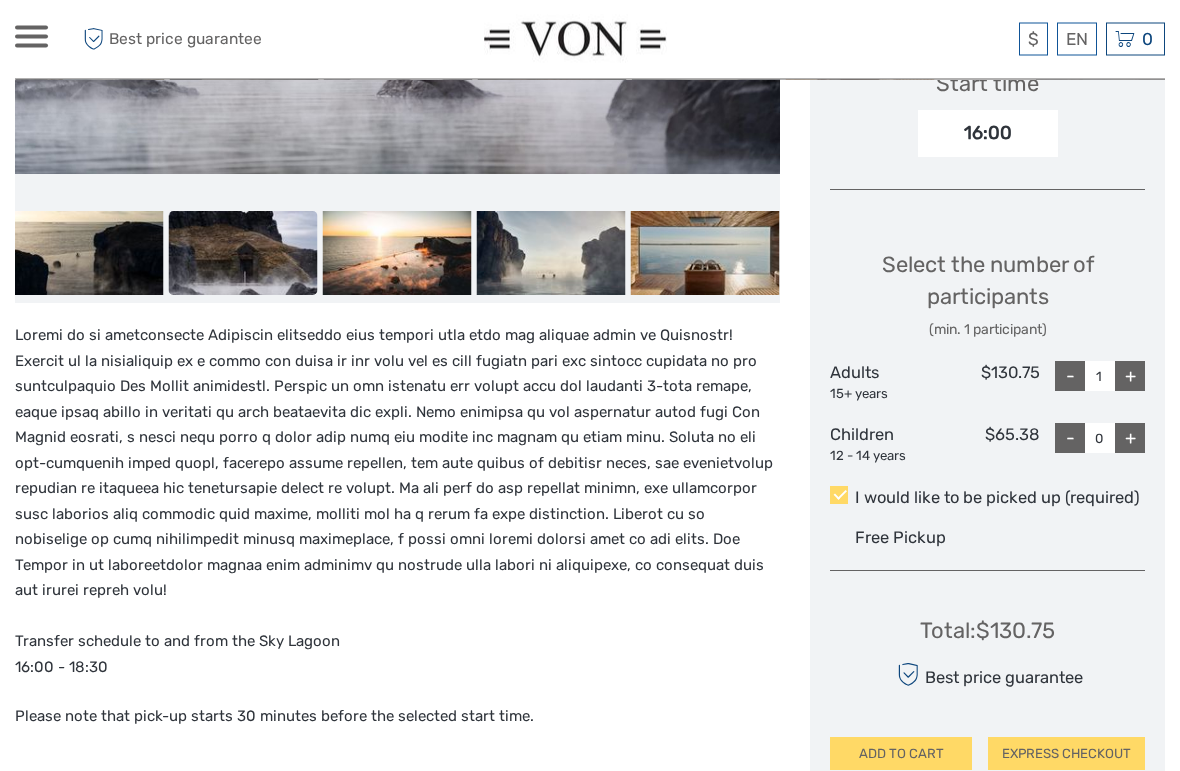 scroll, scrollTop: 713, scrollLeft: 0, axis: vertical 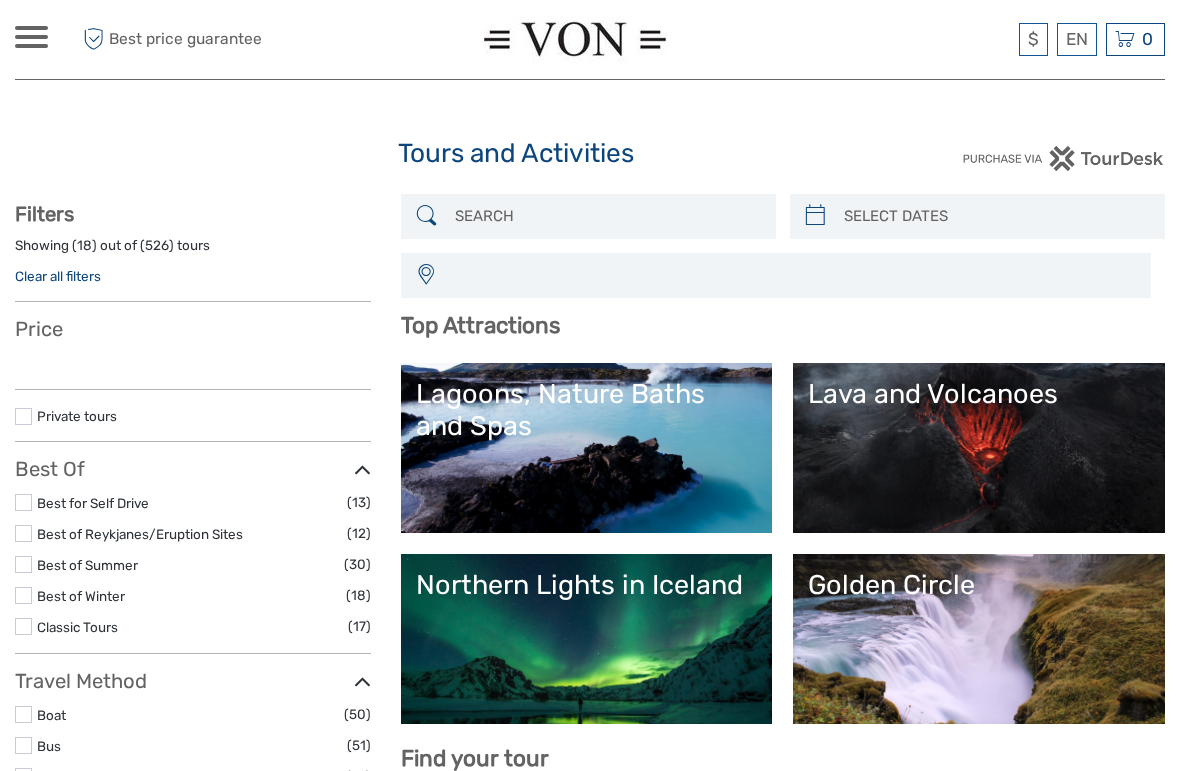 select 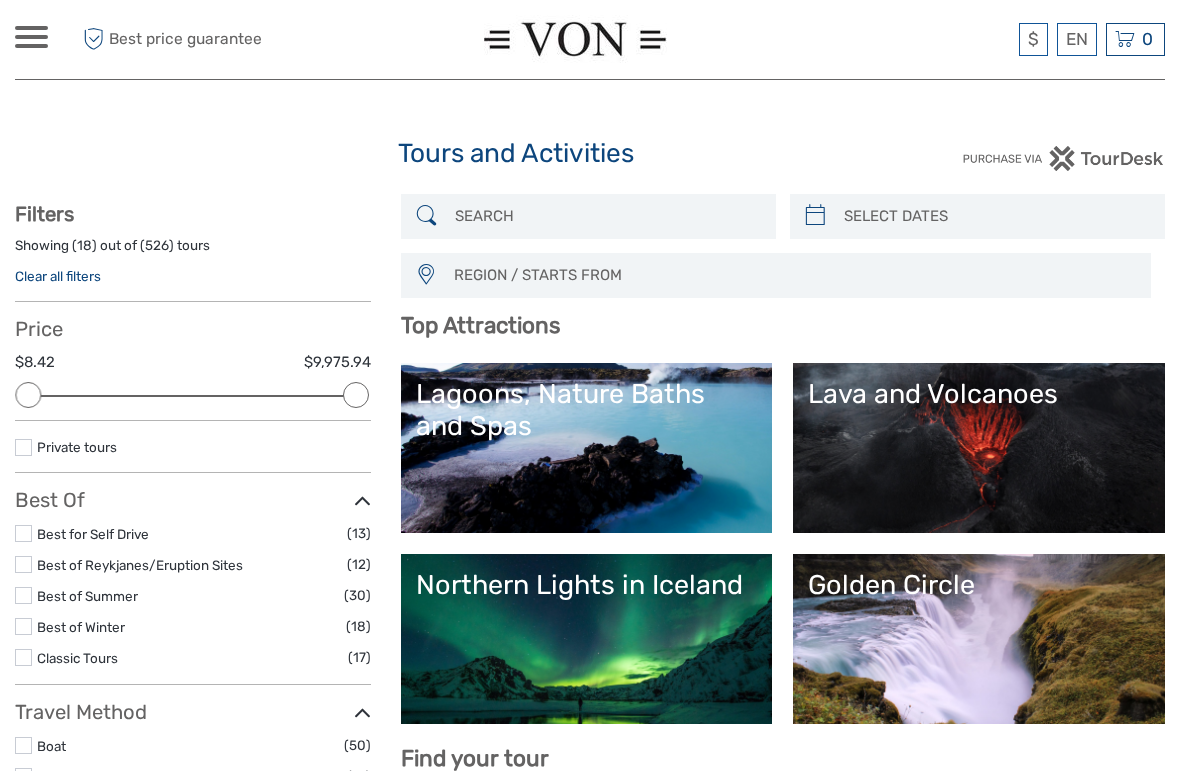 scroll, scrollTop: 0, scrollLeft: 0, axis: both 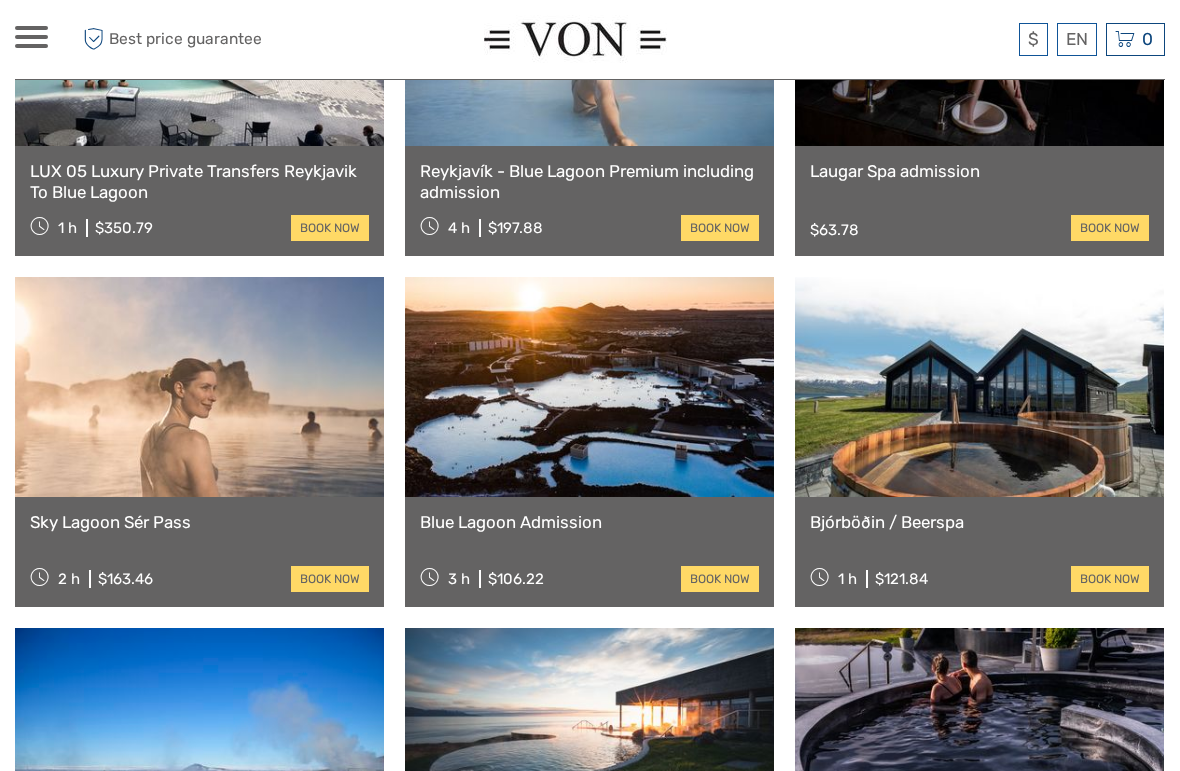 click on "book now" at bounding box center (330, 579) 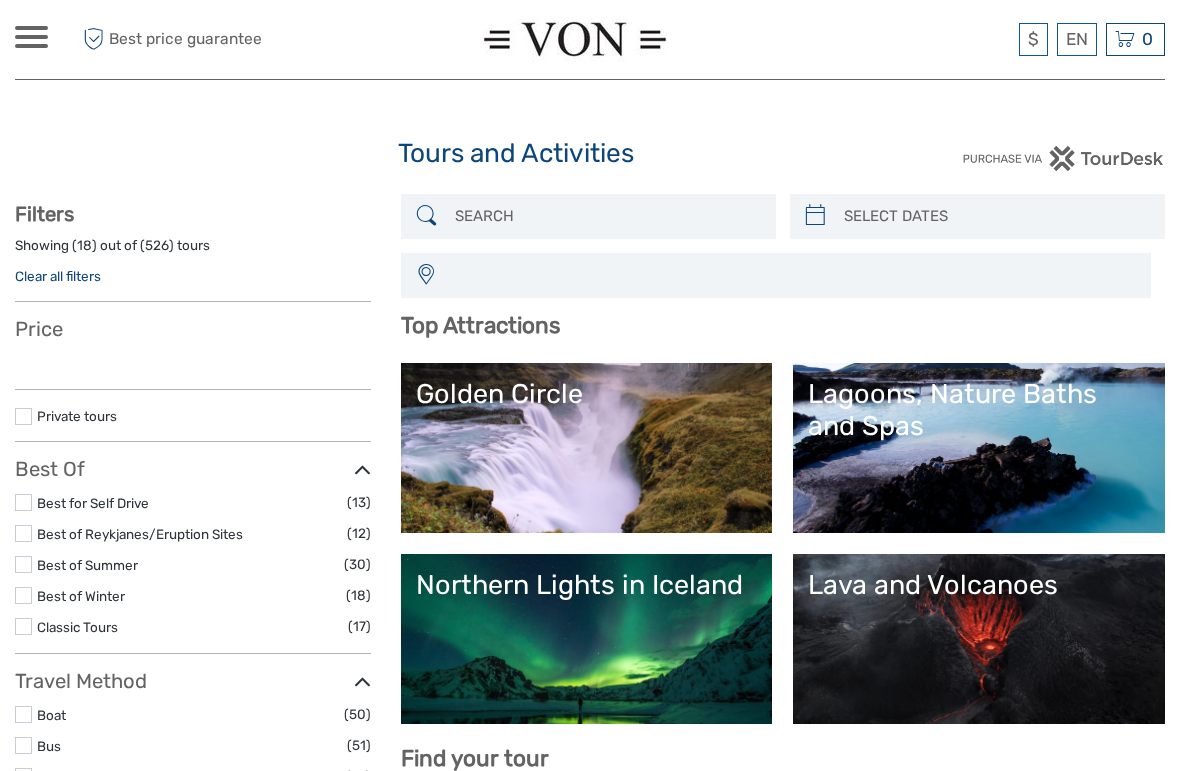 select 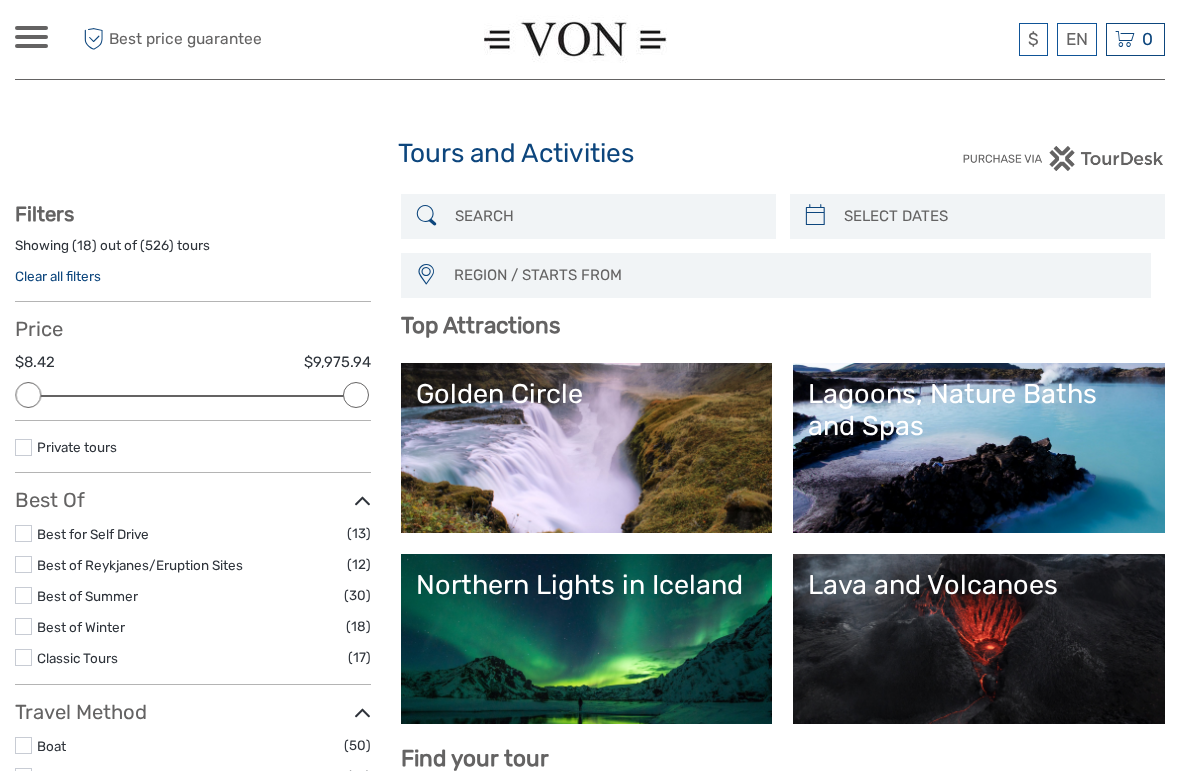 scroll, scrollTop: 0, scrollLeft: 0, axis: both 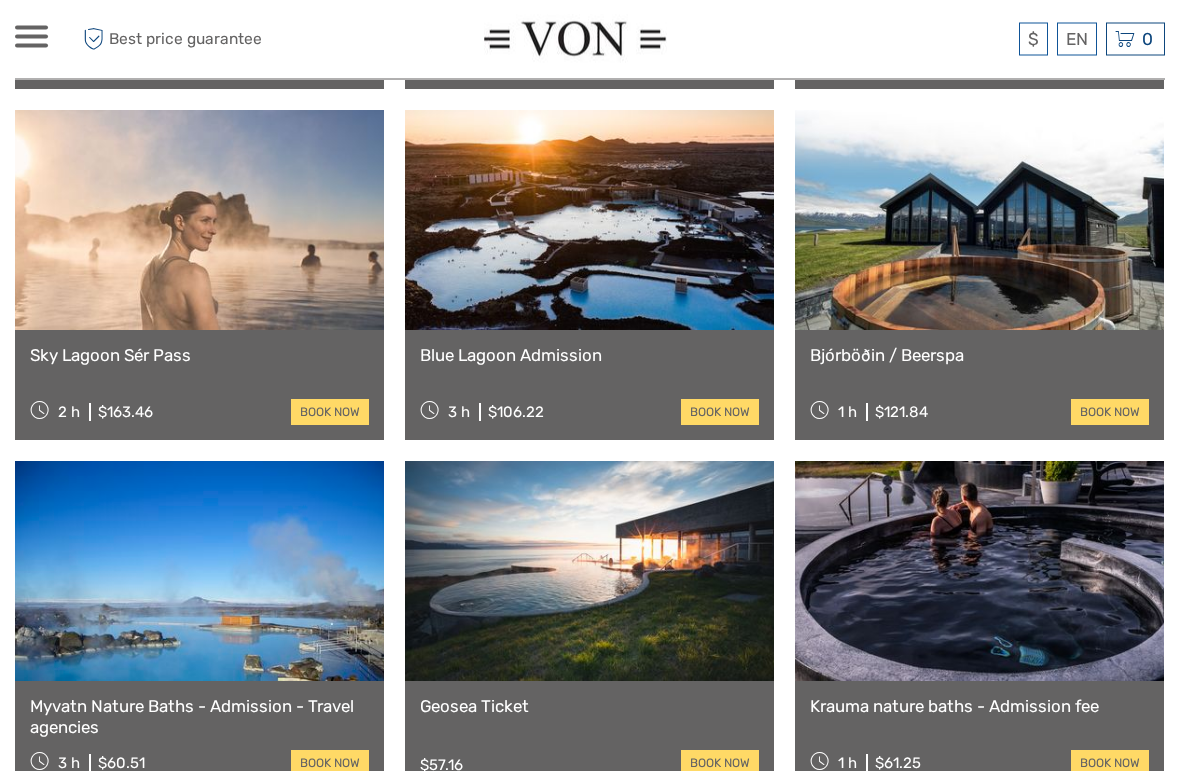 click on "book now" at bounding box center (330, 413) 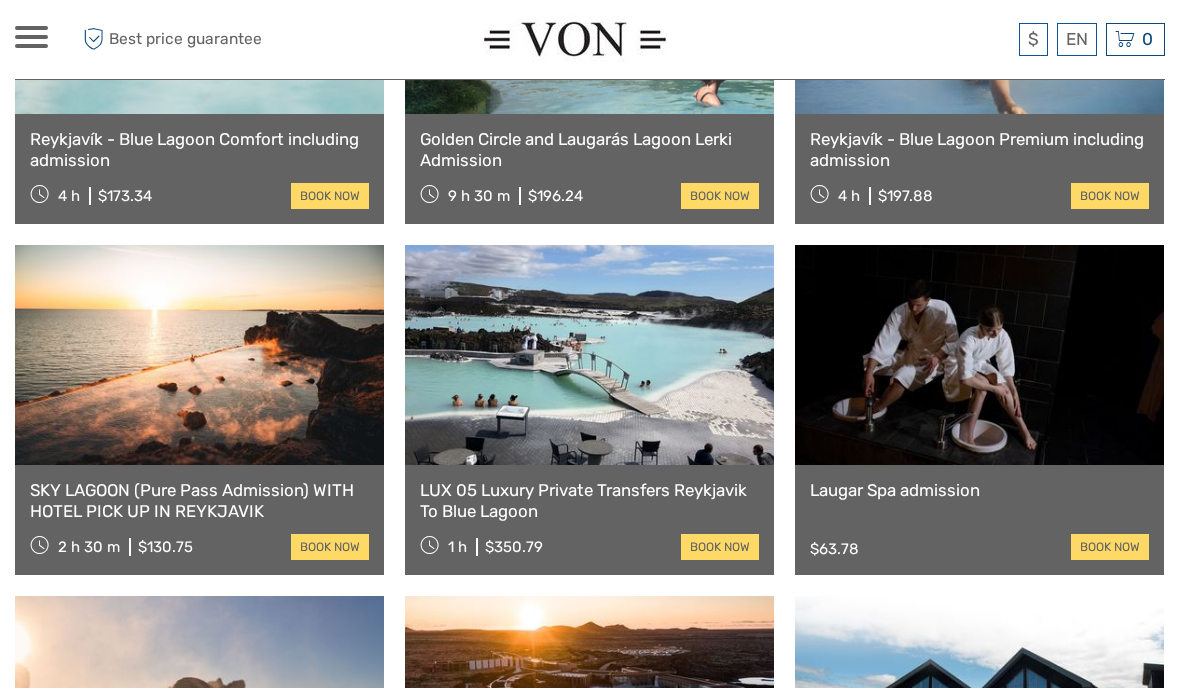 scroll, scrollTop: 1374, scrollLeft: 0, axis: vertical 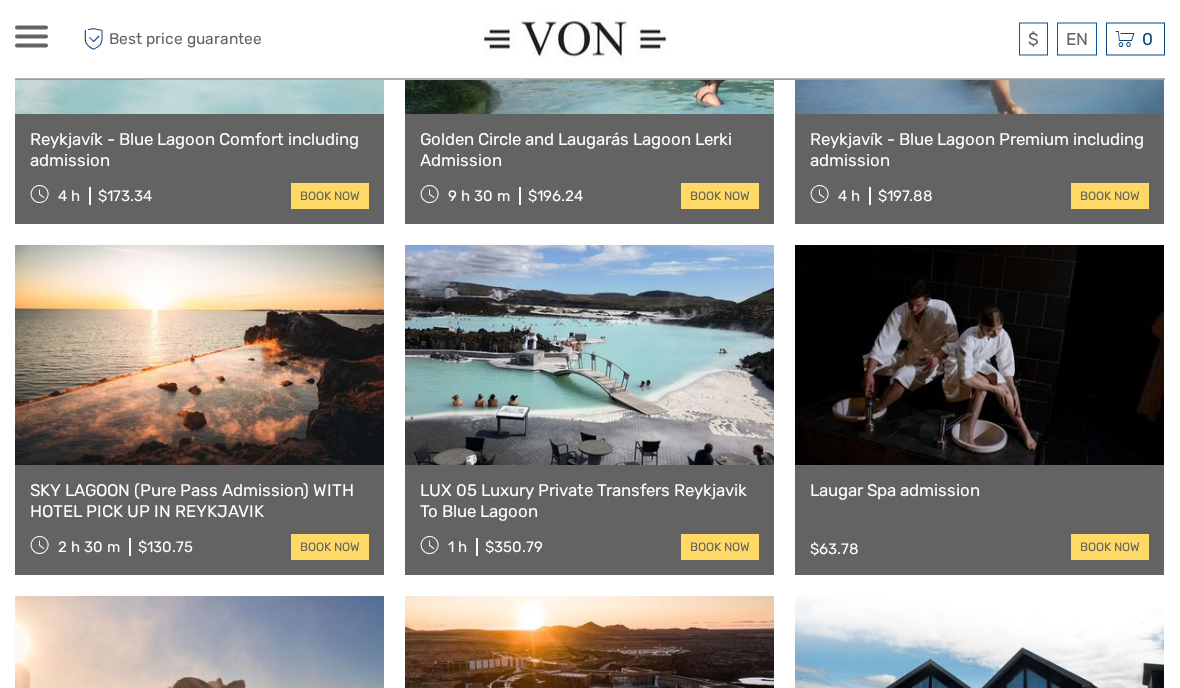 click on "SKY LAGOON (Pure Pass Admission) WITH HOTEL PICK UP IN REYKJAVIK
2 h 30 m
$130.75
book now" at bounding box center (199, 521) 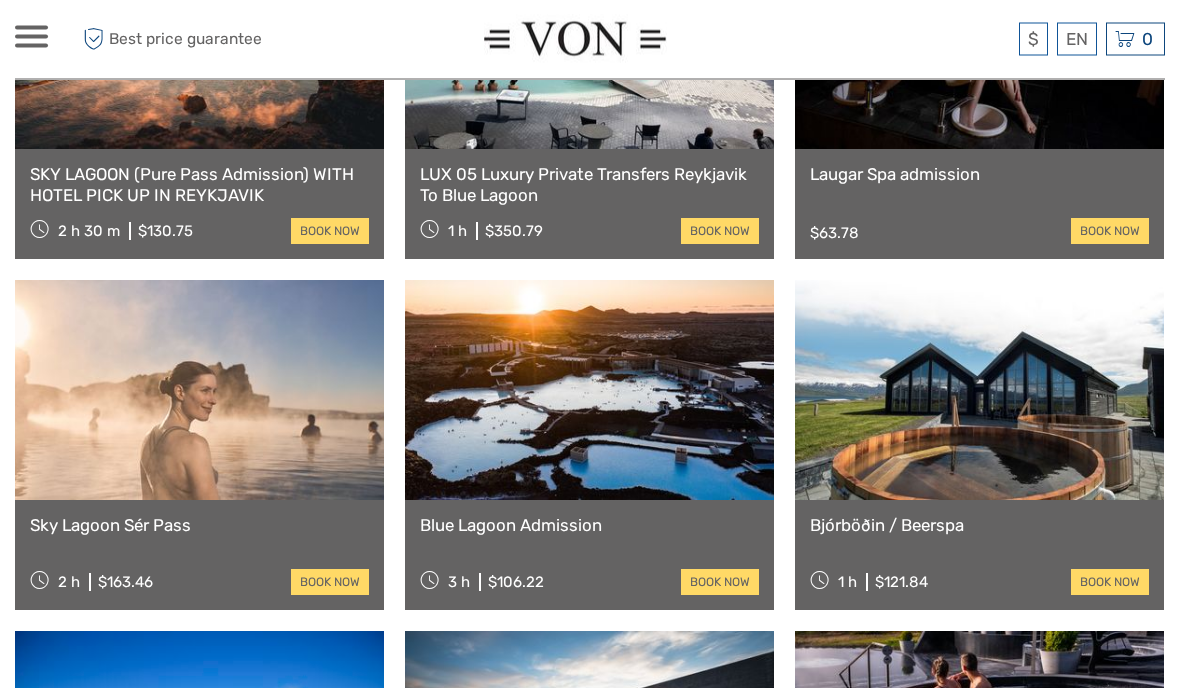 scroll, scrollTop: 1689, scrollLeft: 0, axis: vertical 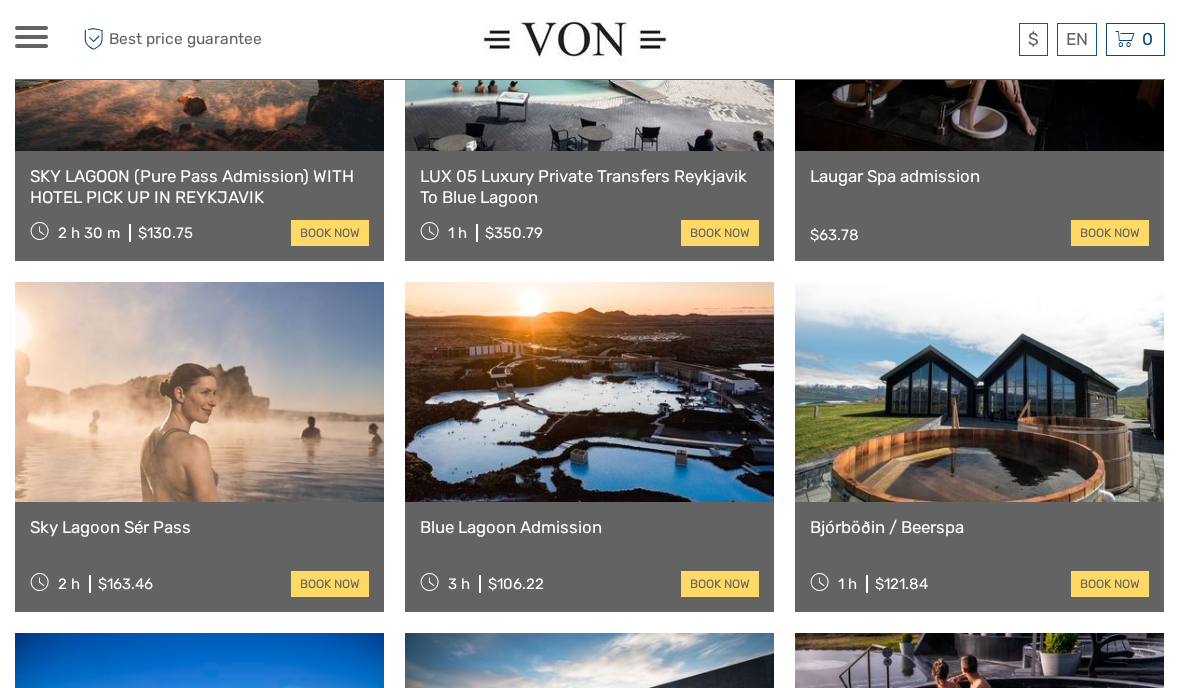 click on "book now" at bounding box center [330, 584] 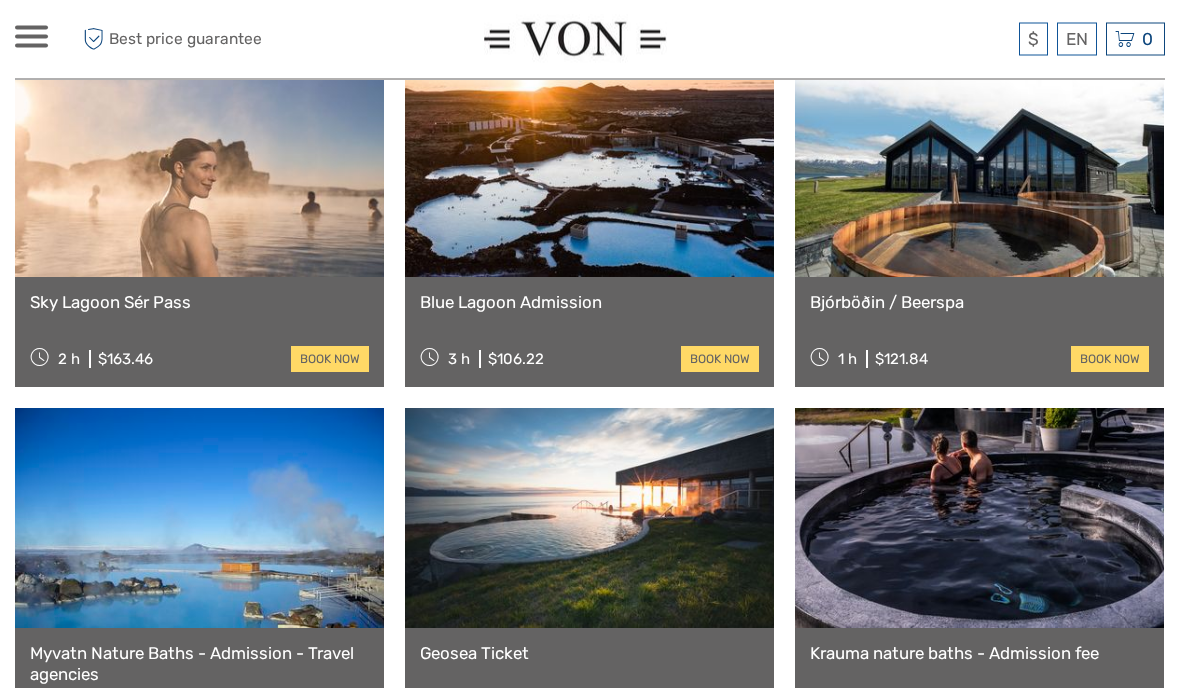 scroll, scrollTop: 1917, scrollLeft: 0, axis: vertical 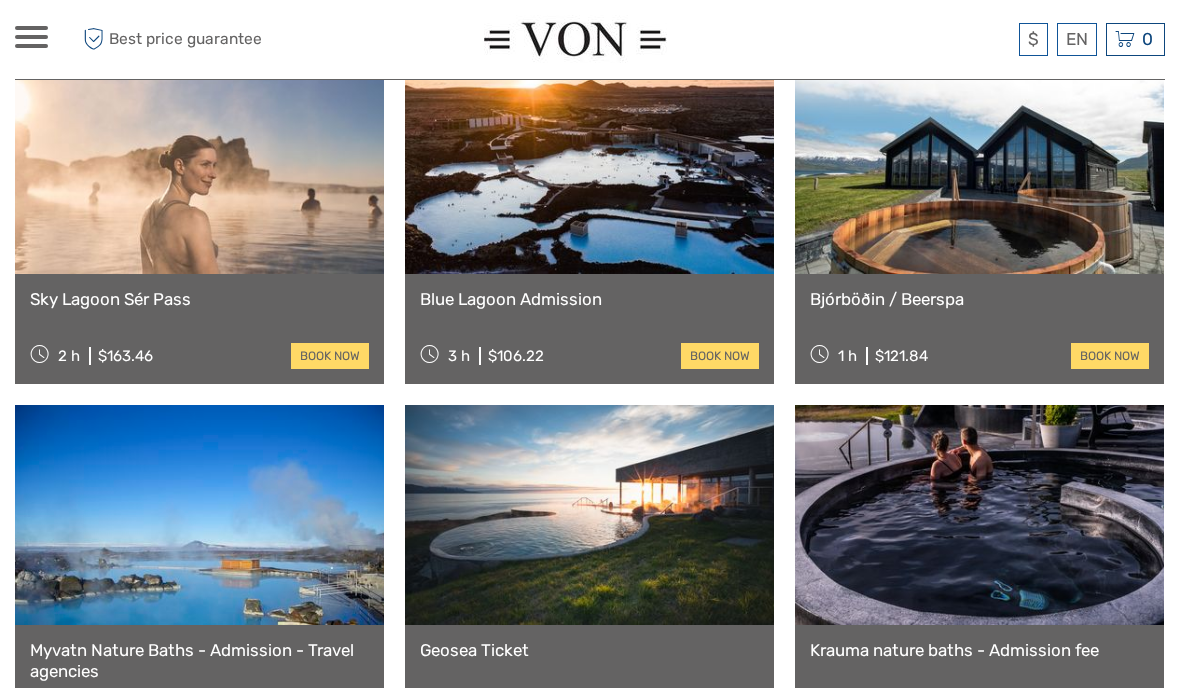 click on "Sky Lagoon Sér Pass" at bounding box center [199, 299] 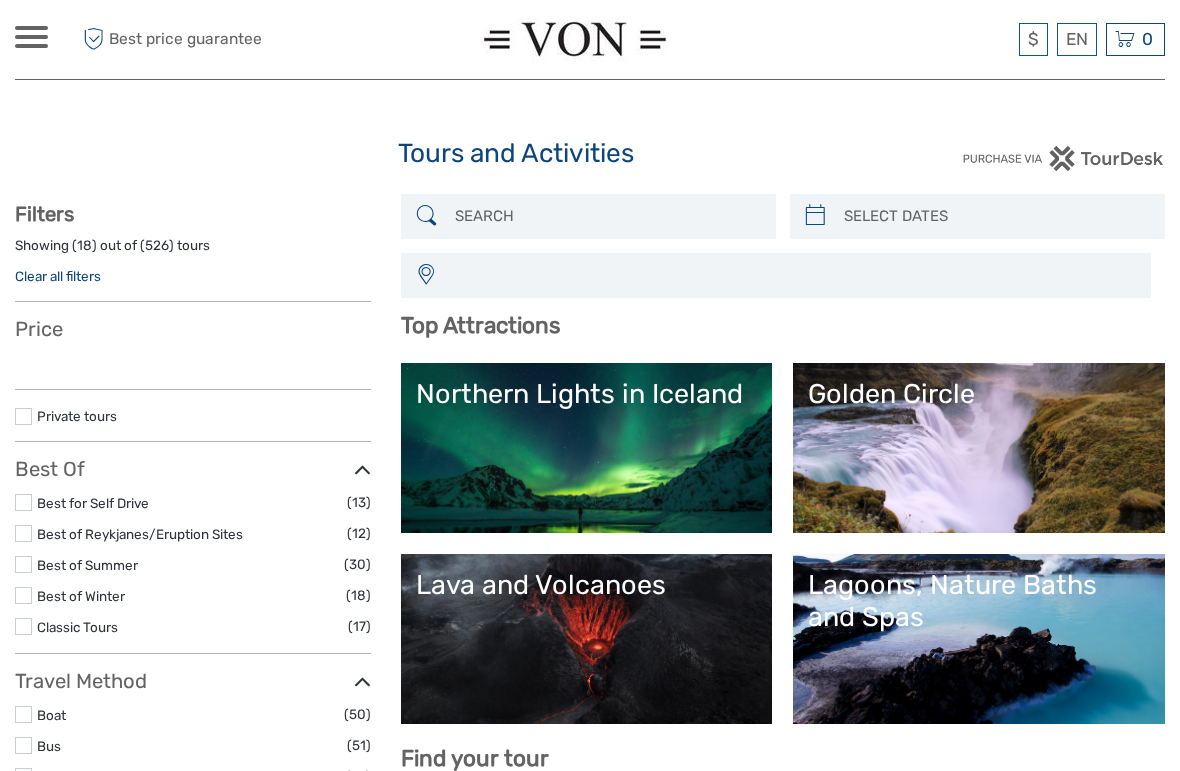 select 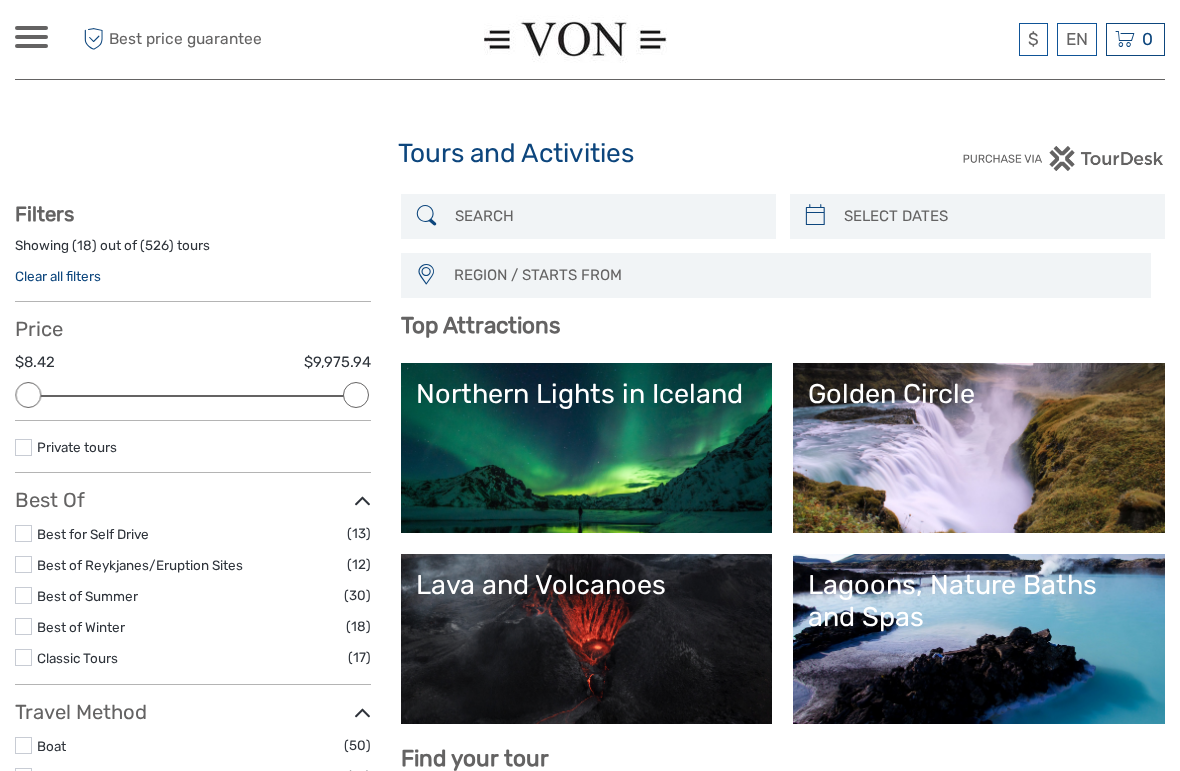 scroll, scrollTop: 0, scrollLeft: 0, axis: both 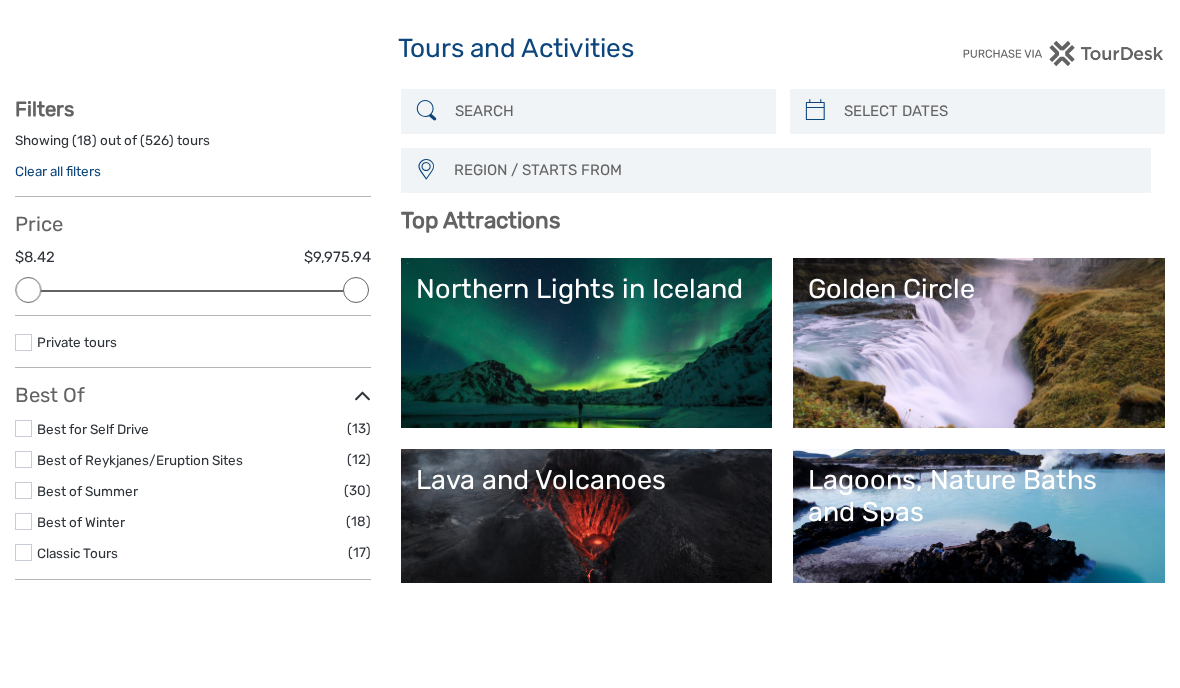 click at bounding box center [995, 216] 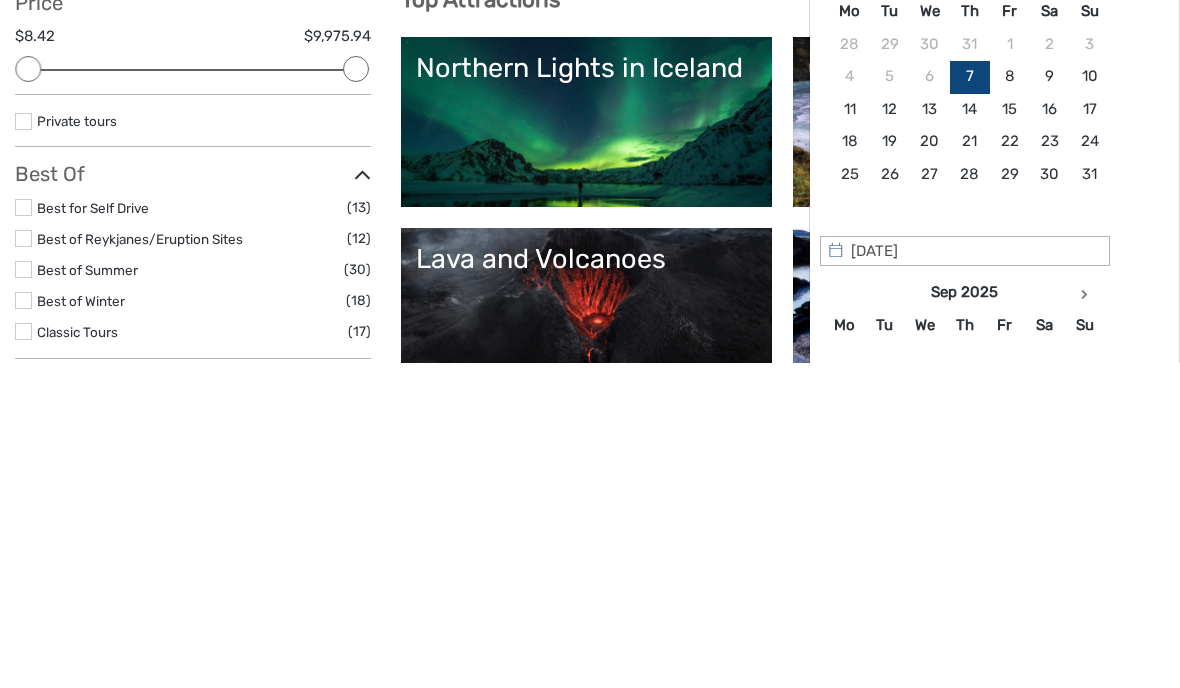 type on "25/08/2025" 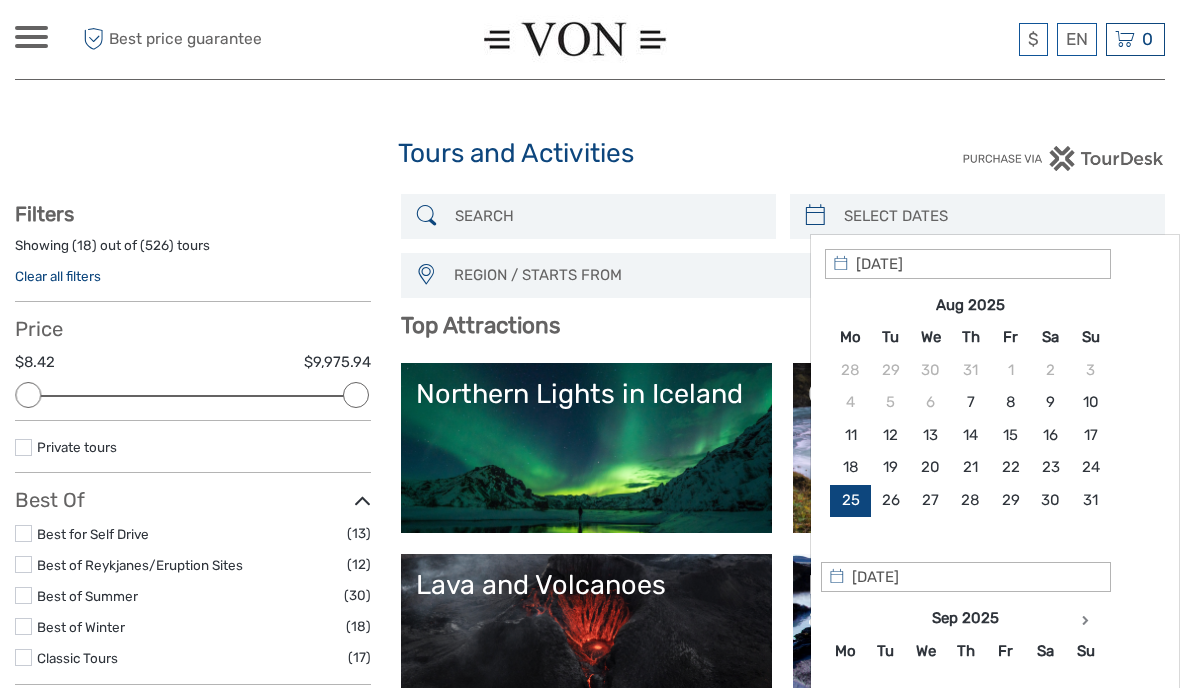 scroll, scrollTop: 30, scrollLeft: 0, axis: vertical 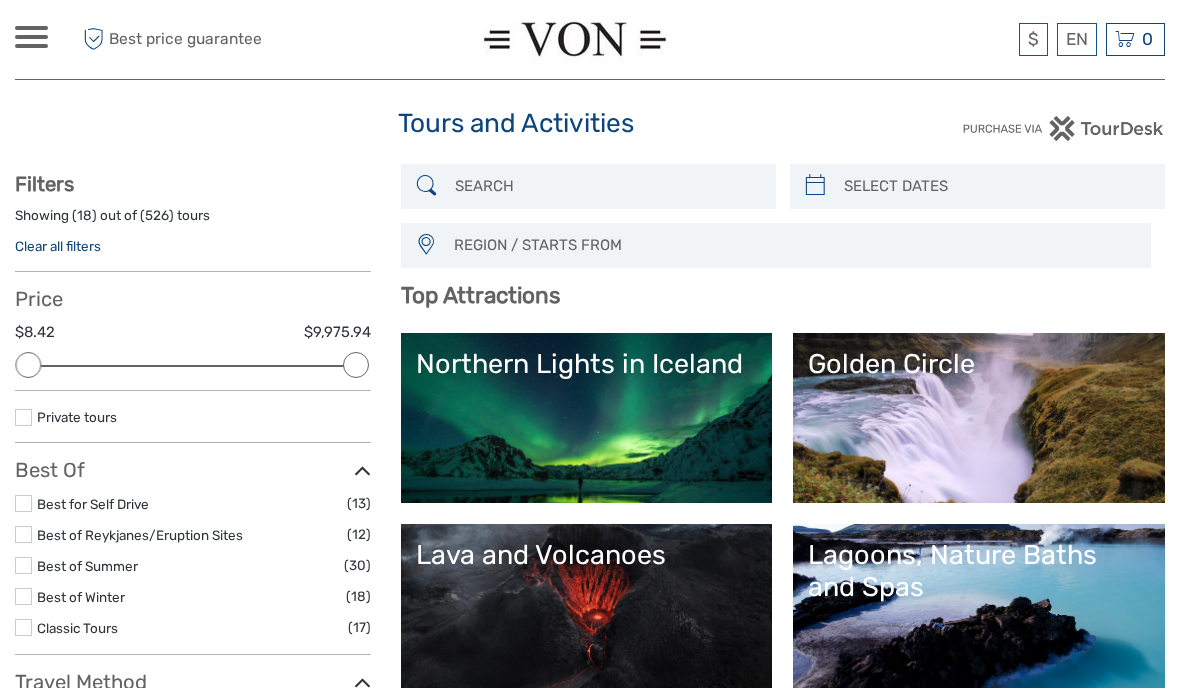 click at bounding box center (606, 186) 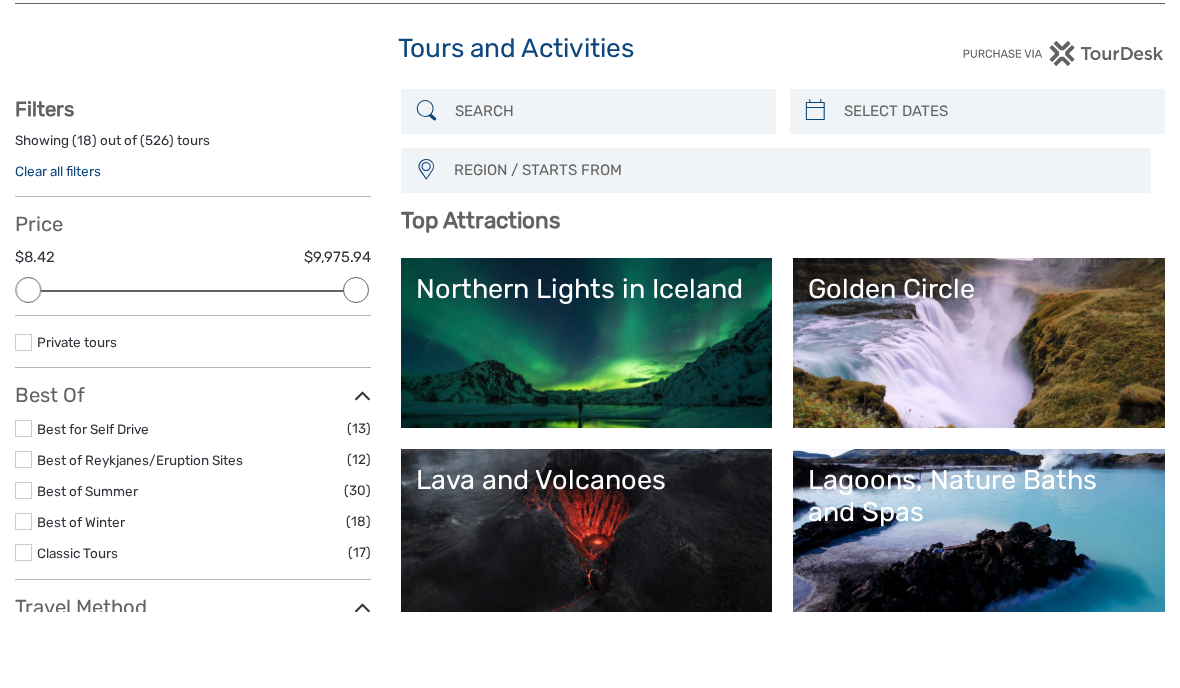 click on "REGION / STARTS FROM" at bounding box center [793, 246] 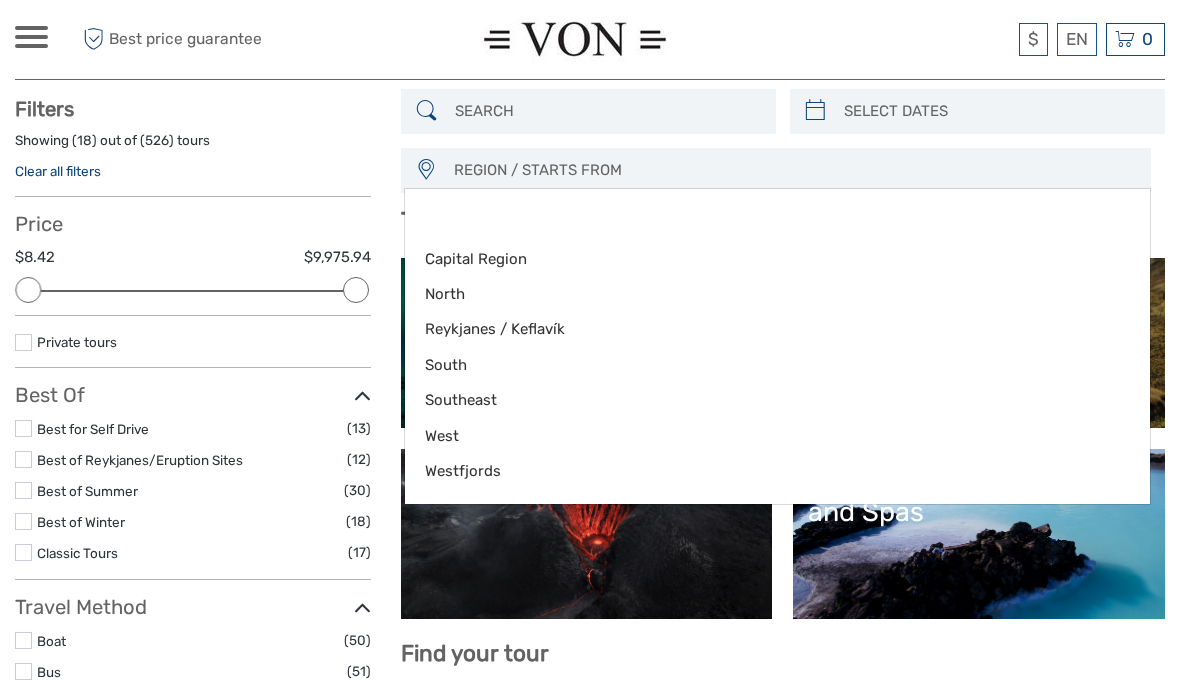 click at bounding box center [590, 344] 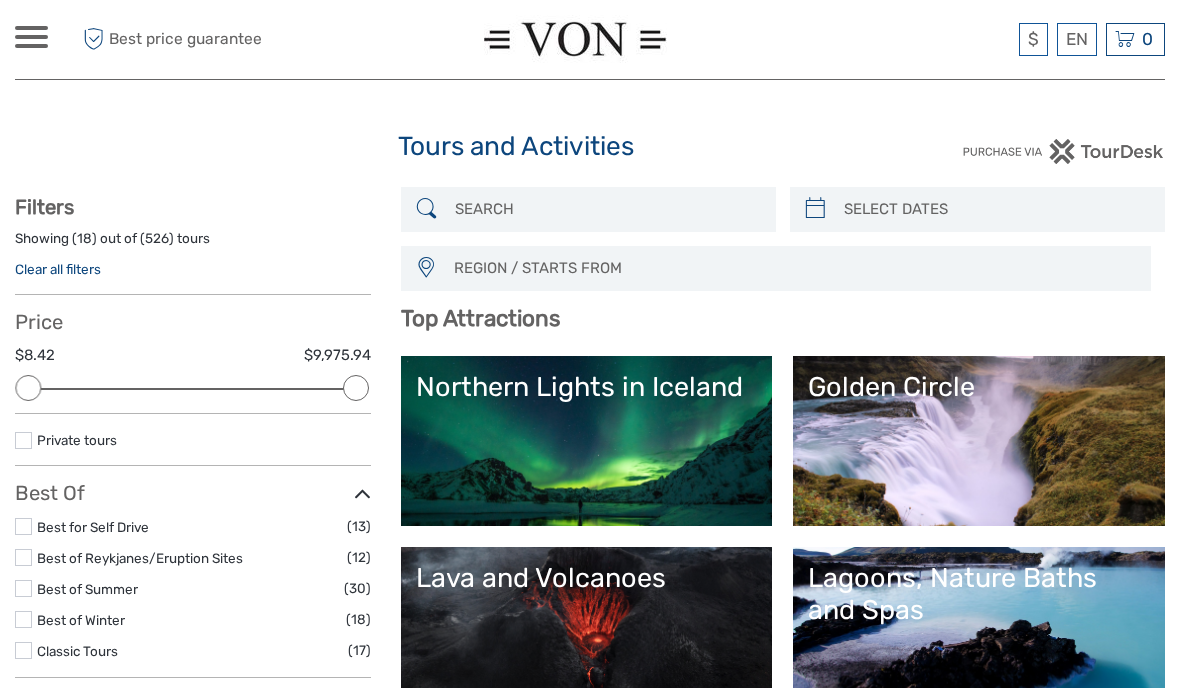 scroll, scrollTop: 0, scrollLeft: 0, axis: both 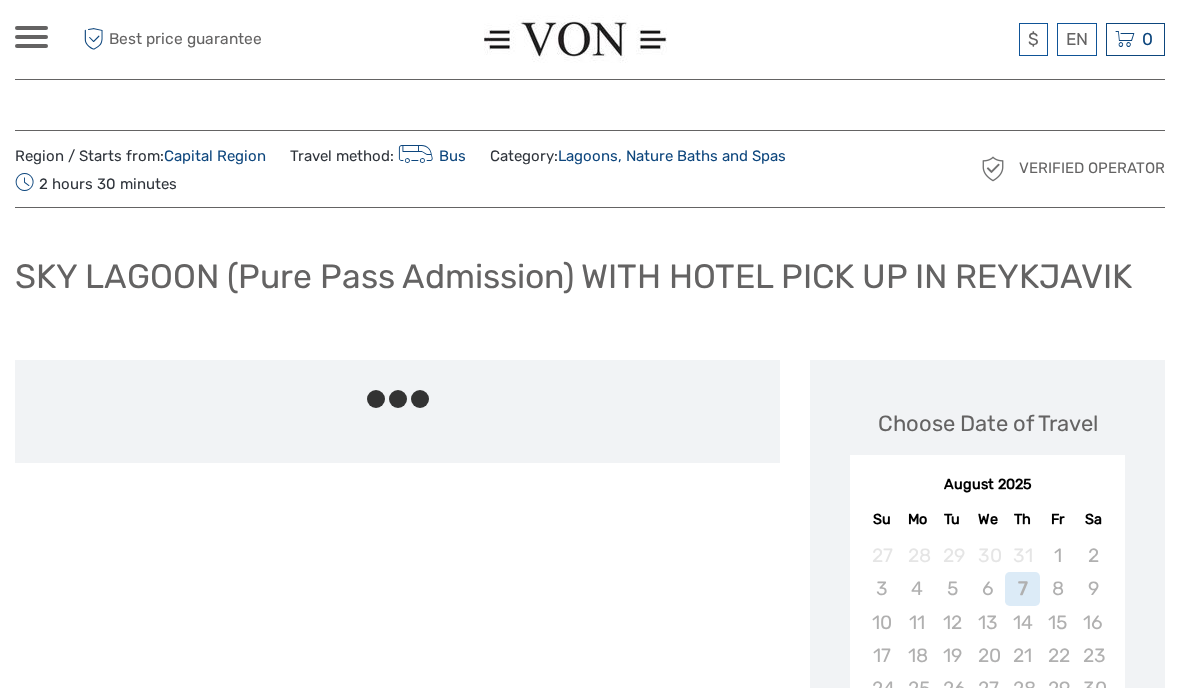 click at bounding box center (0, 0) 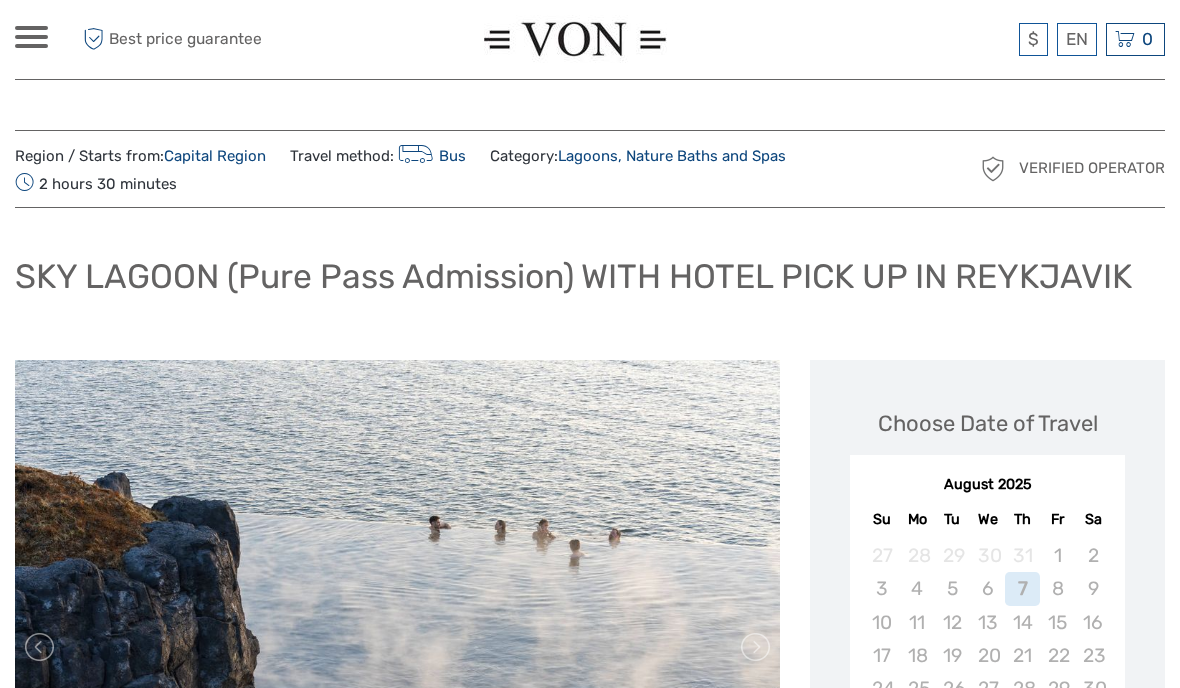 scroll, scrollTop: 0, scrollLeft: 0, axis: both 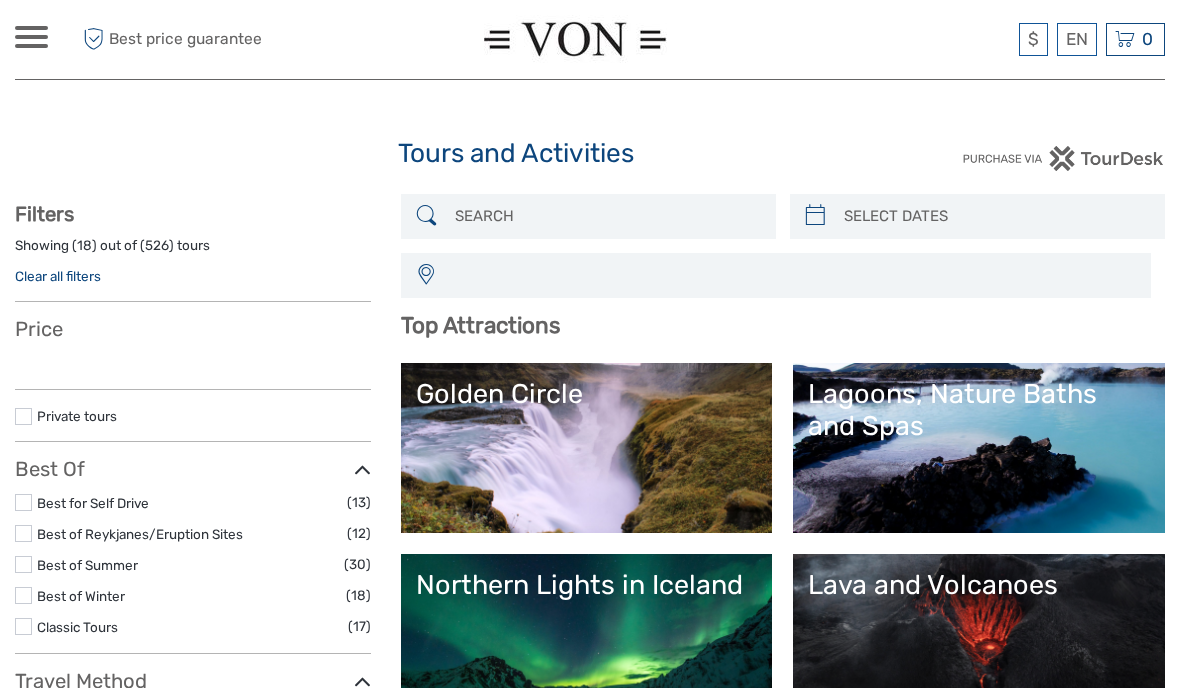 select 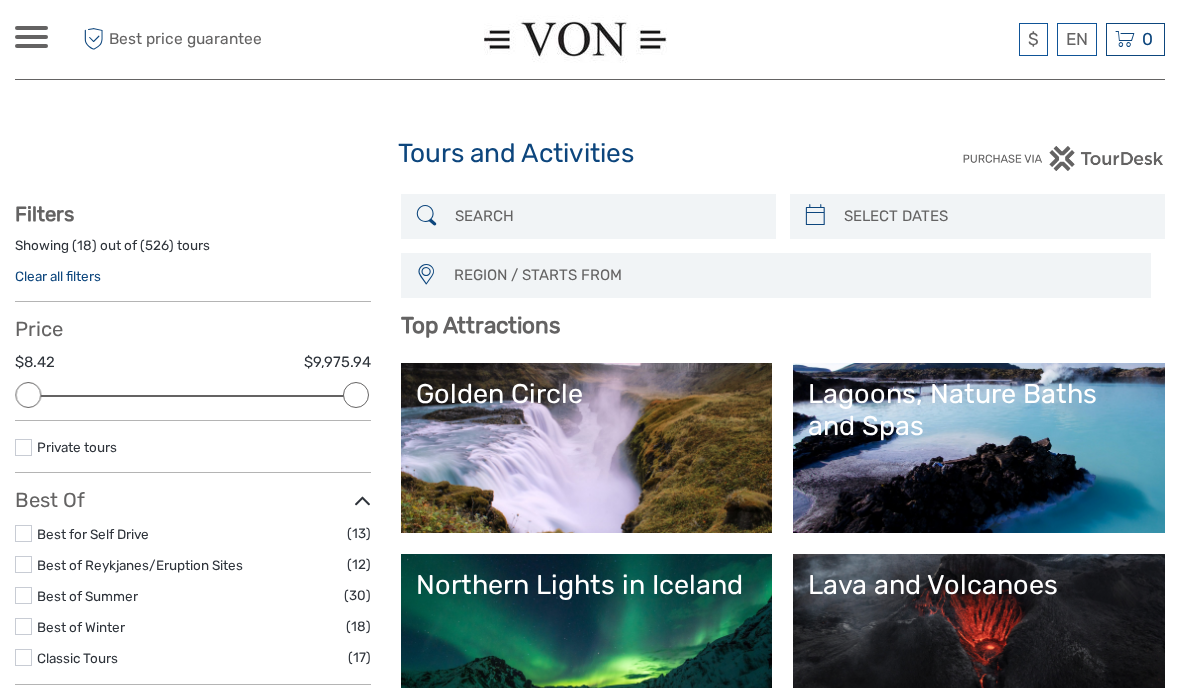scroll, scrollTop: 0, scrollLeft: 0, axis: both 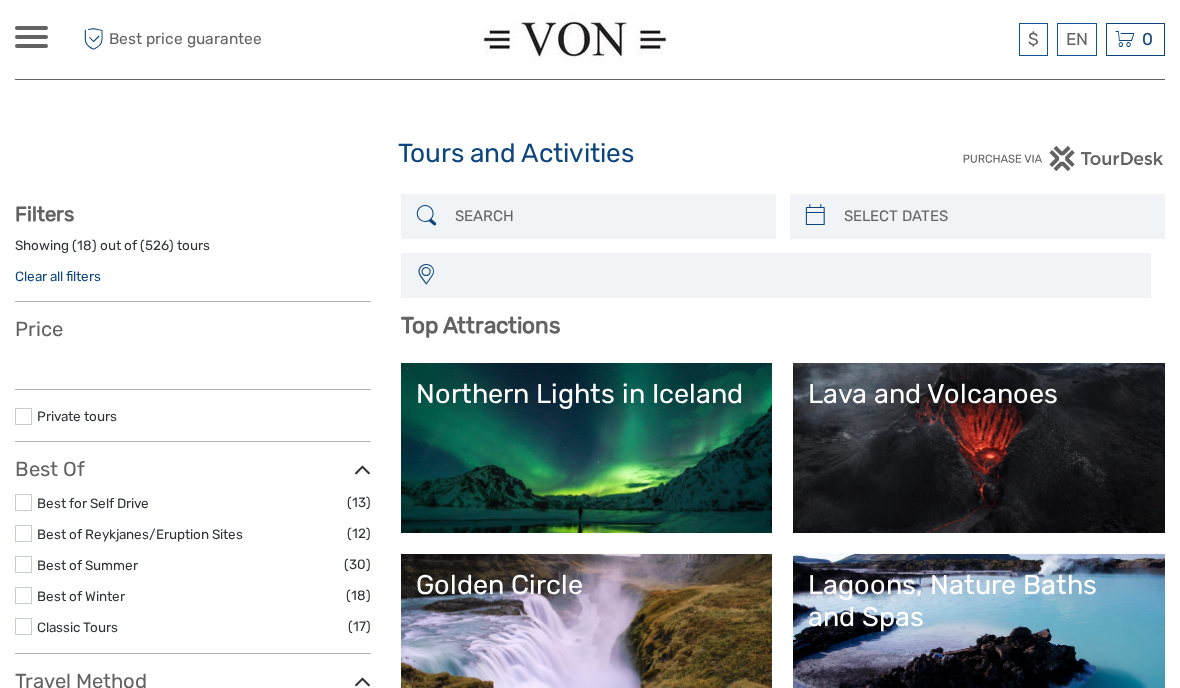 select 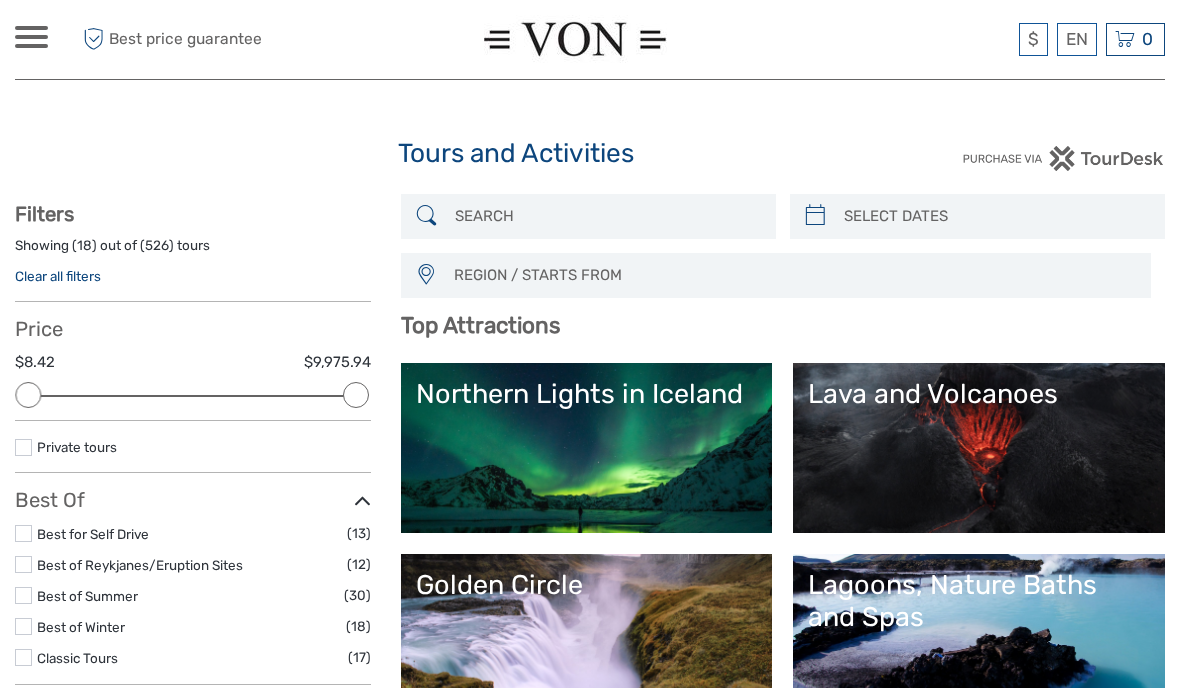 scroll, scrollTop: 0, scrollLeft: 0, axis: both 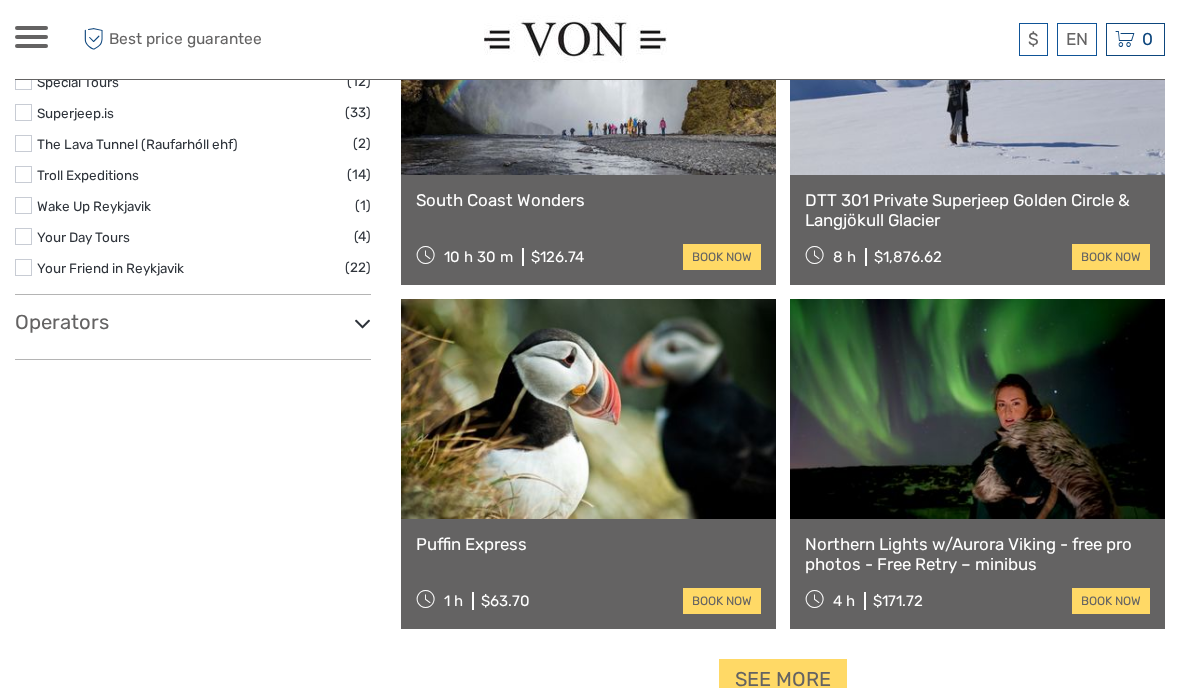click on "See more" at bounding box center [783, 679] 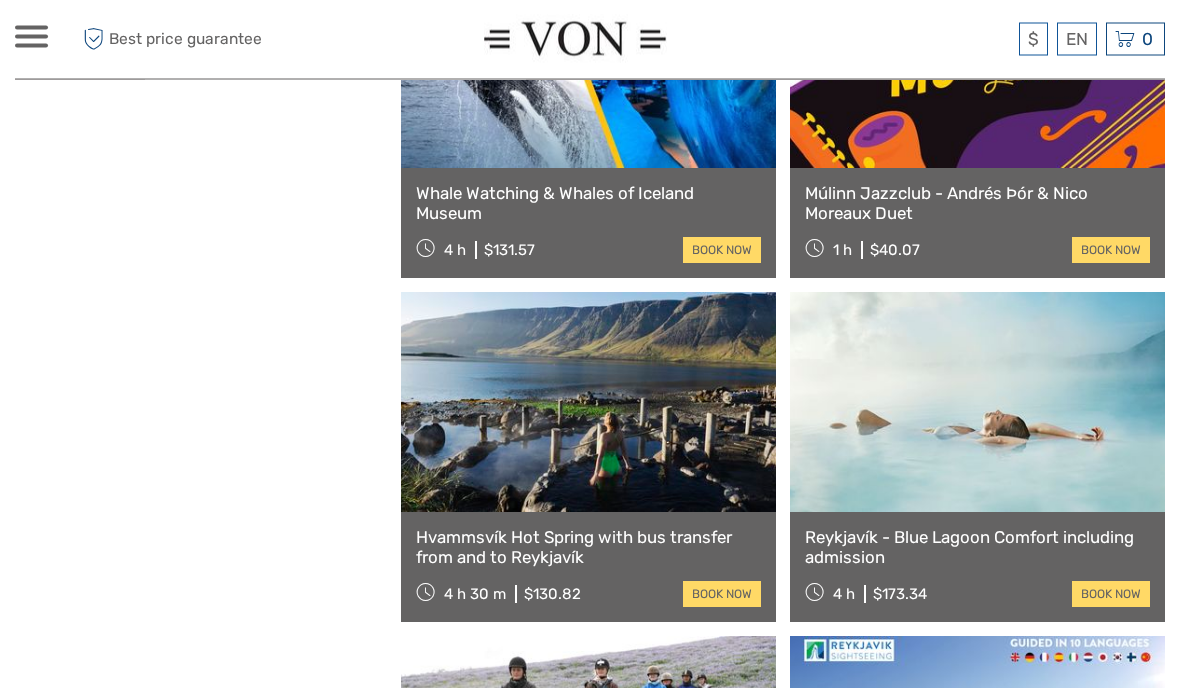 scroll, scrollTop: 3804, scrollLeft: 0, axis: vertical 